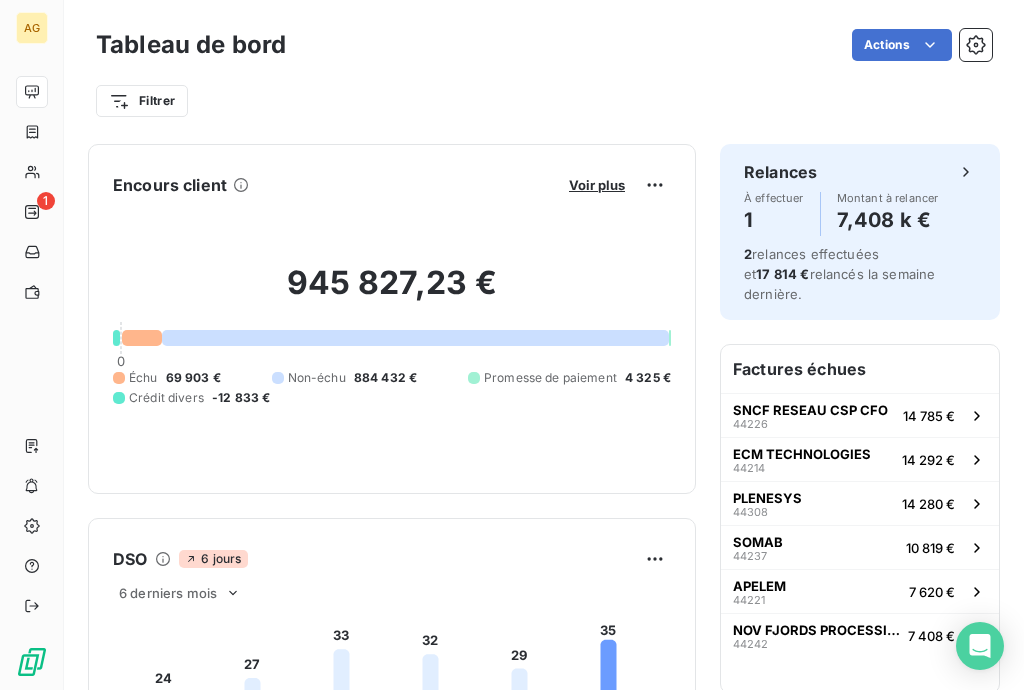 scroll, scrollTop: 0, scrollLeft: 0, axis: both 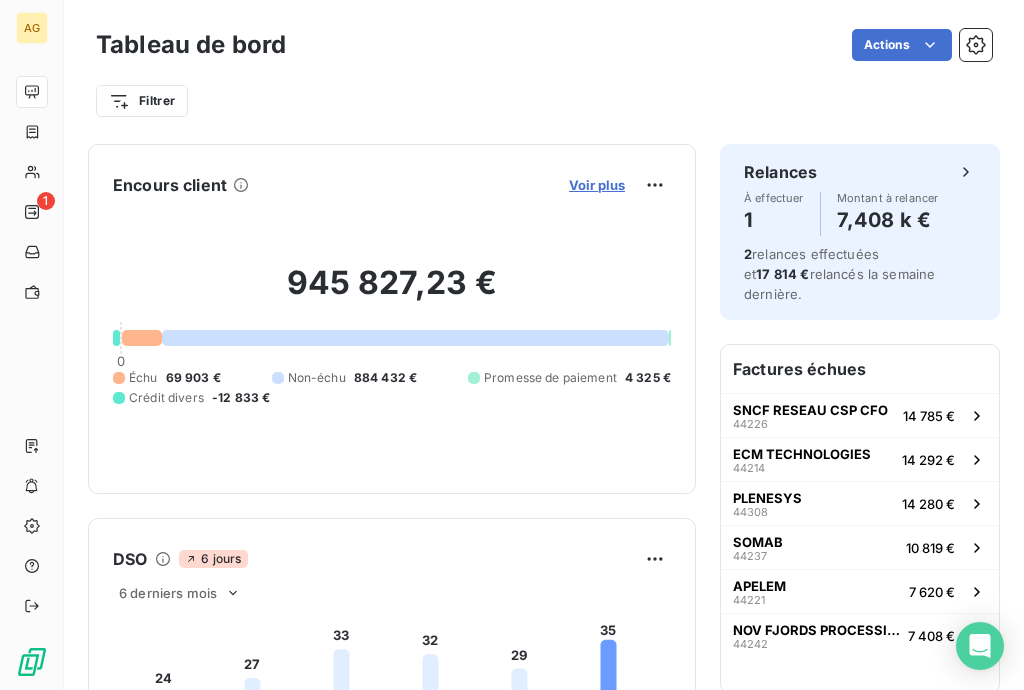 click on "Voir plus" at bounding box center (597, 185) 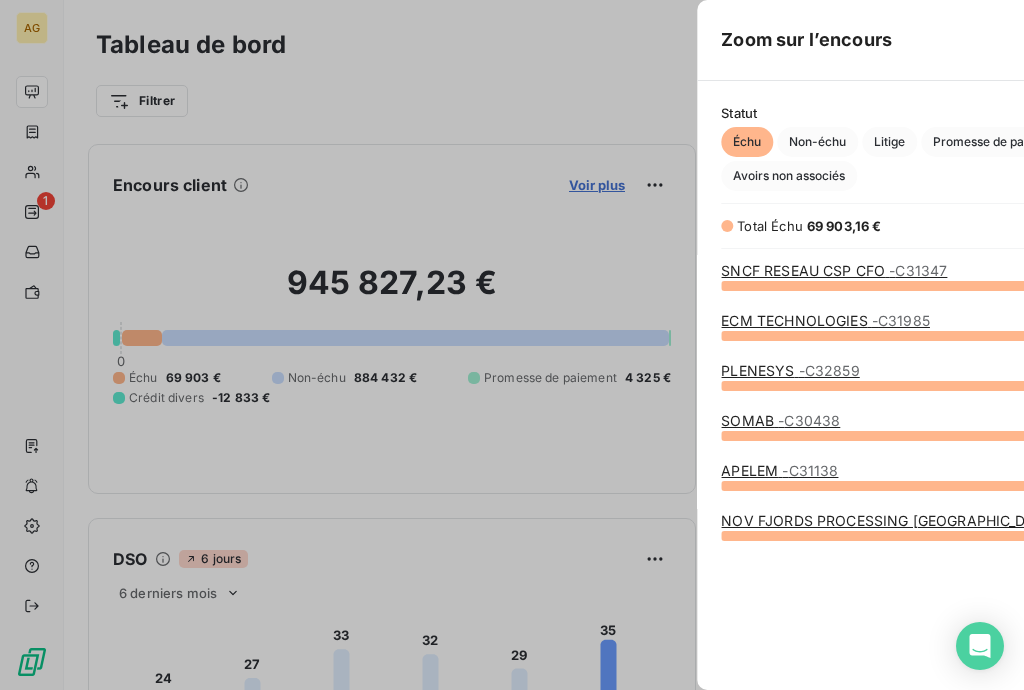 scroll, scrollTop: 13, scrollLeft: 12, axis: both 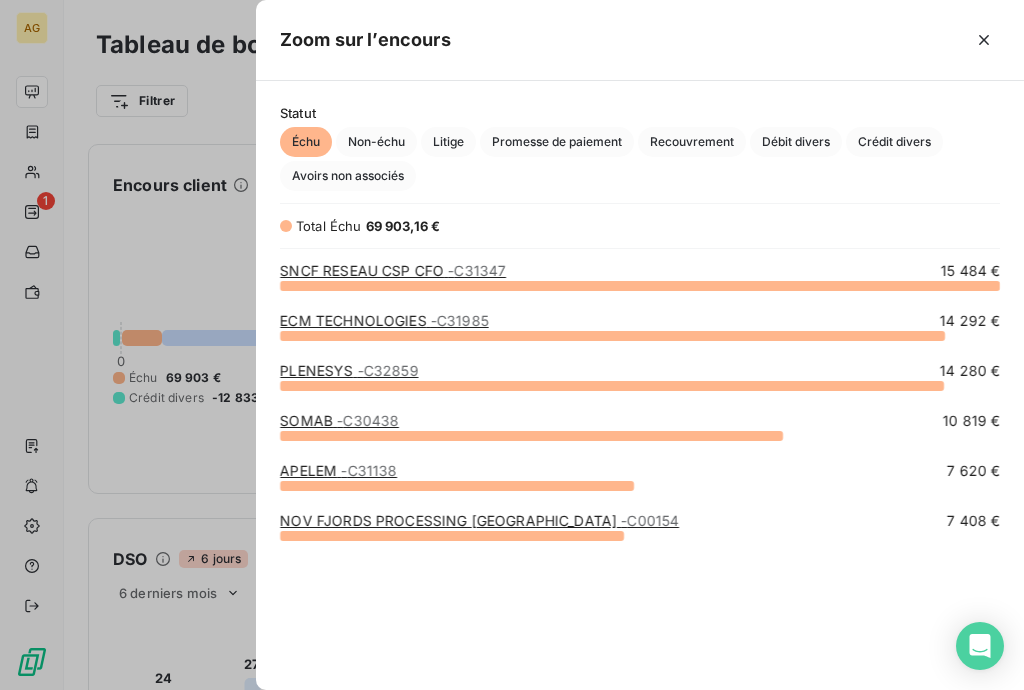 click on "SOMAB   -  C30438" at bounding box center (339, 420) 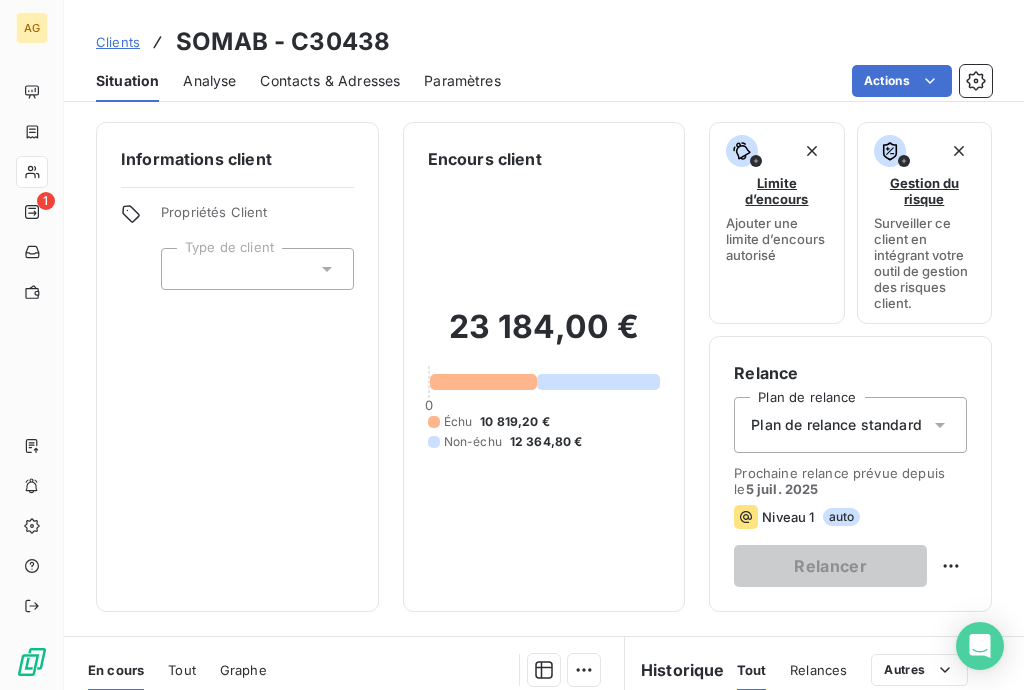 scroll, scrollTop: 320, scrollLeft: 0, axis: vertical 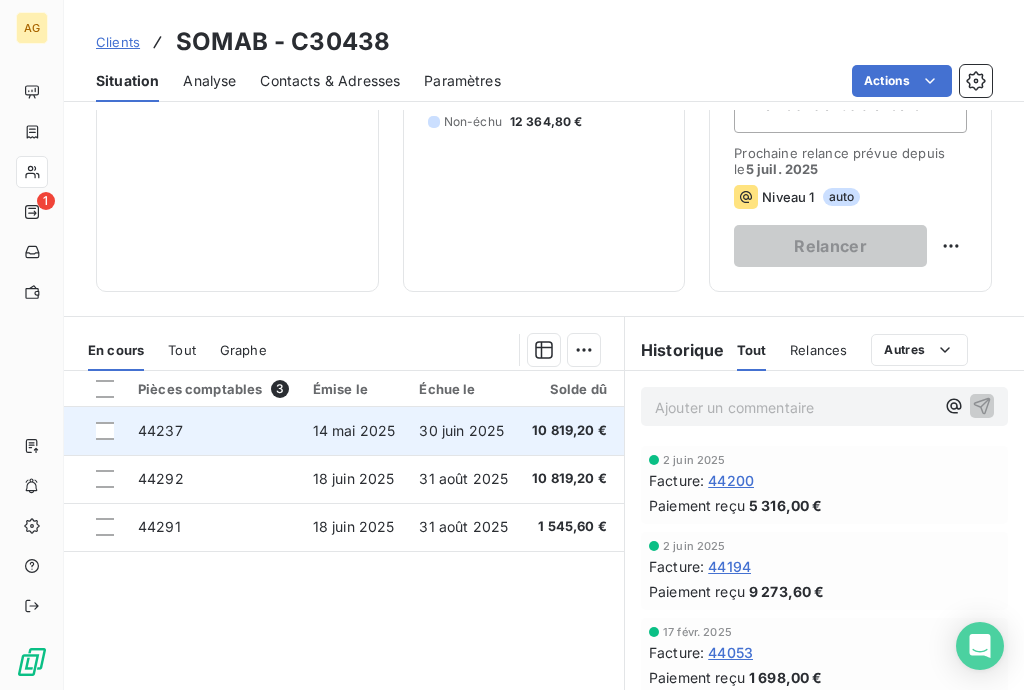 click on "14 mai 2025" at bounding box center [354, 430] 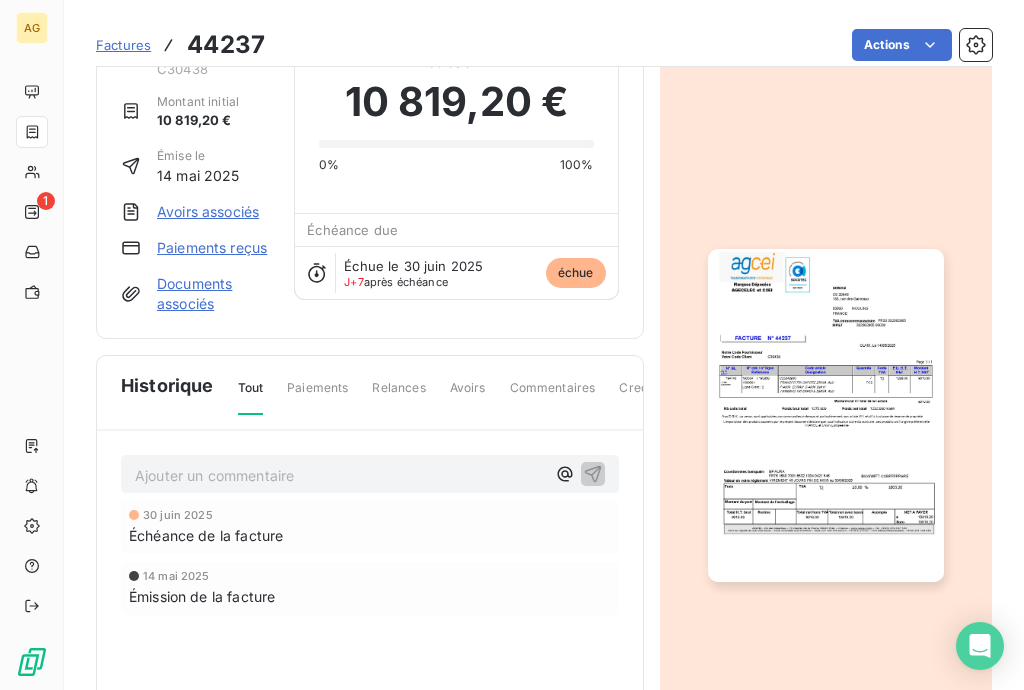 scroll, scrollTop: 0, scrollLeft: 0, axis: both 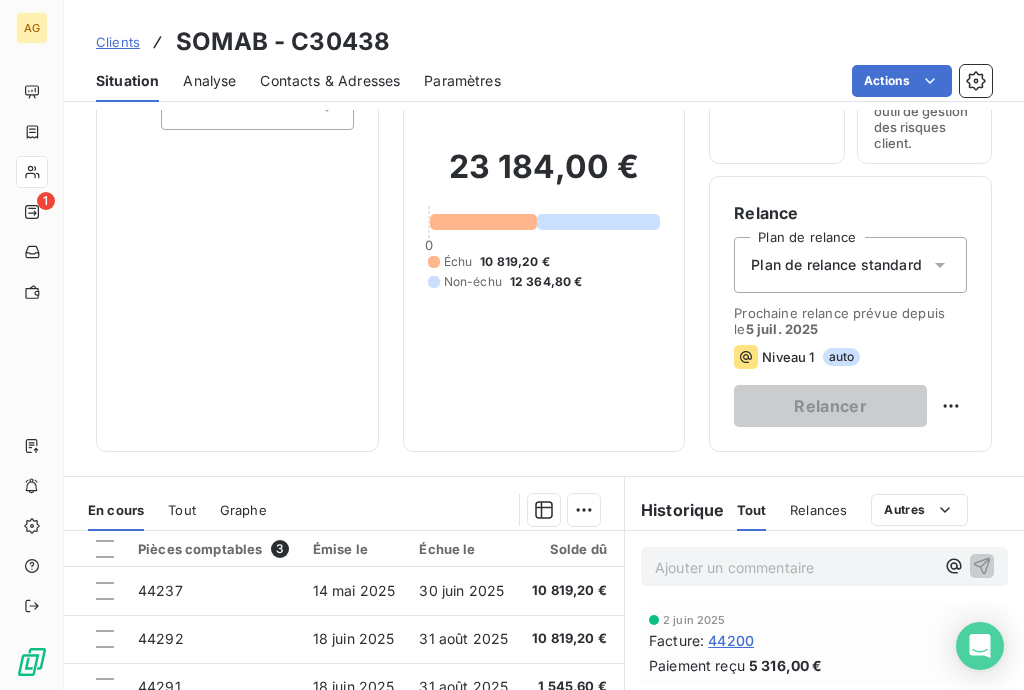 click on "Paramètres" at bounding box center (462, 81) 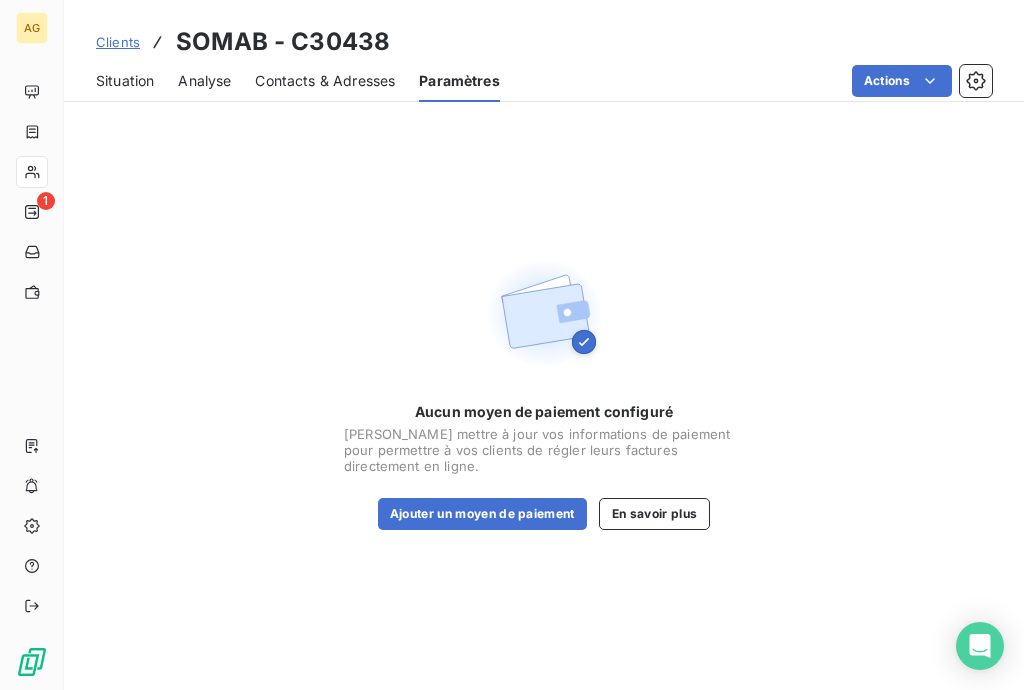 click on "Contacts & Adresses" at bounding box center [325, 81] 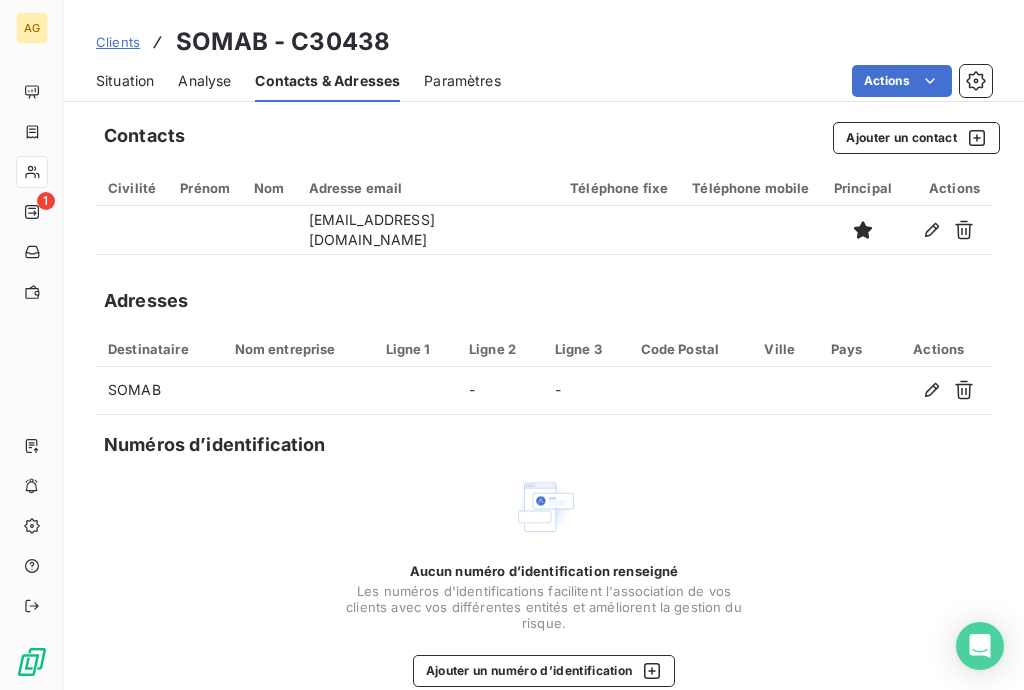 click on "Situation" at bounding box center [125, 81] 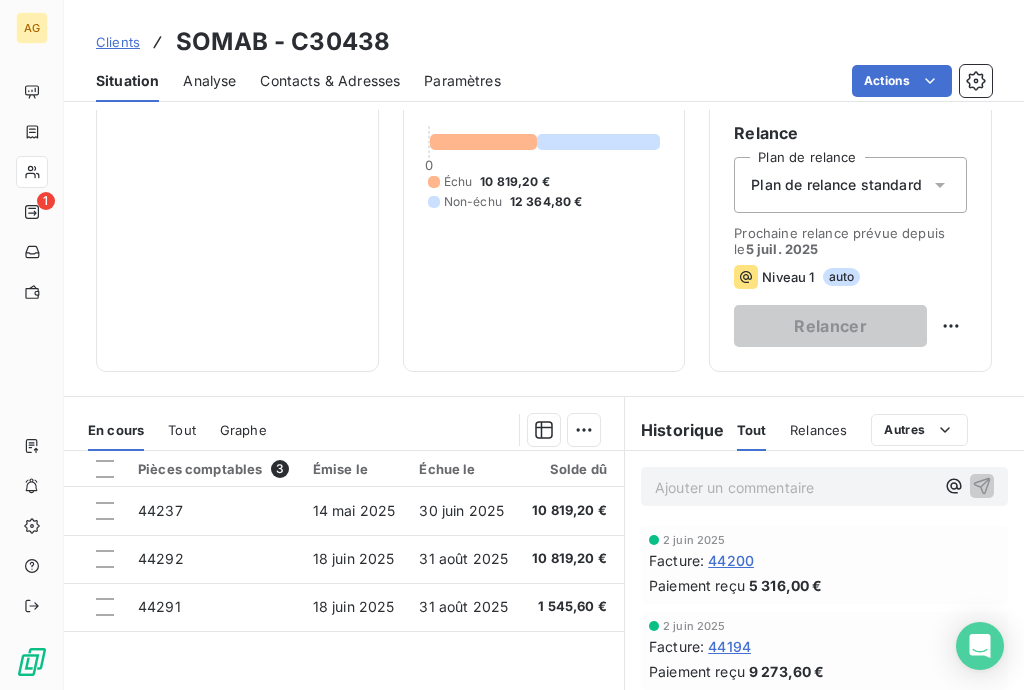 scroll, scrollTop: 160, scrollLeft: 0, axis: vertical 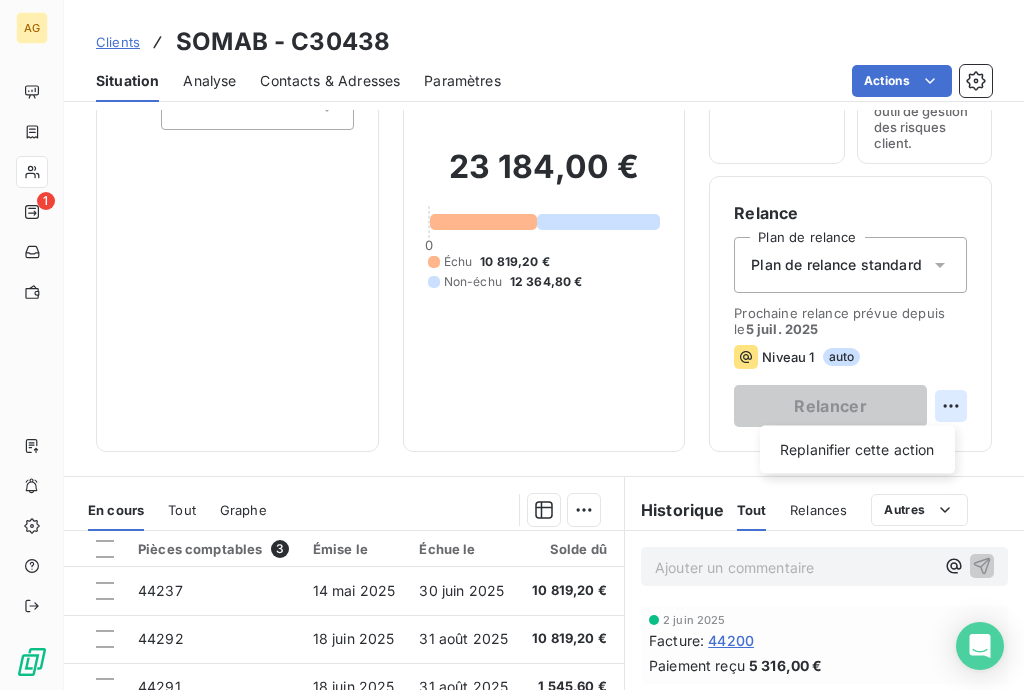 click on "AG 1 Clients SOMAB - C30438 Situation Analyse Contacts & Adresses Paramètres Actions Informations client Propriétés Client Type de client Encours client   23 184,00 € 0 Échu 10 819,20 € Non-échu 12 364,80 €     Limite d’encours Ajouter une limite d’encours autorisé Gestion du risque Surveiller ce client en intégrant votre outil de gestion des risques client. Relance Plan de relance Plan de relance standard Prochaine relance prévue depuis le  5 juil. 2025 Niveau 1 auto Relancer Replanifier cette action En cours Tout Graphe Pièces comptables 3 Émise le Échue le Solde dû Statut Délai   Retard   44237 14 mai 2025 30 juin 2025 10 819,20 € échue 54 j +7 j 44292 18 juin 2025 31 août 2025 10 819,20 € non-échue 19 j -55 j 44291 18 juin 2025 31 août 2025 1 545,60 € non-échue 19 j -55 j Lignes par page 25 Précédent 1 Suivant Historique Tout Relances Commentaires Portail client Tout Relances Autres Ajouter un commentaire ﻿ 2 juin 2025 Facture  : 44200  :" at bounding box center [512, 345] 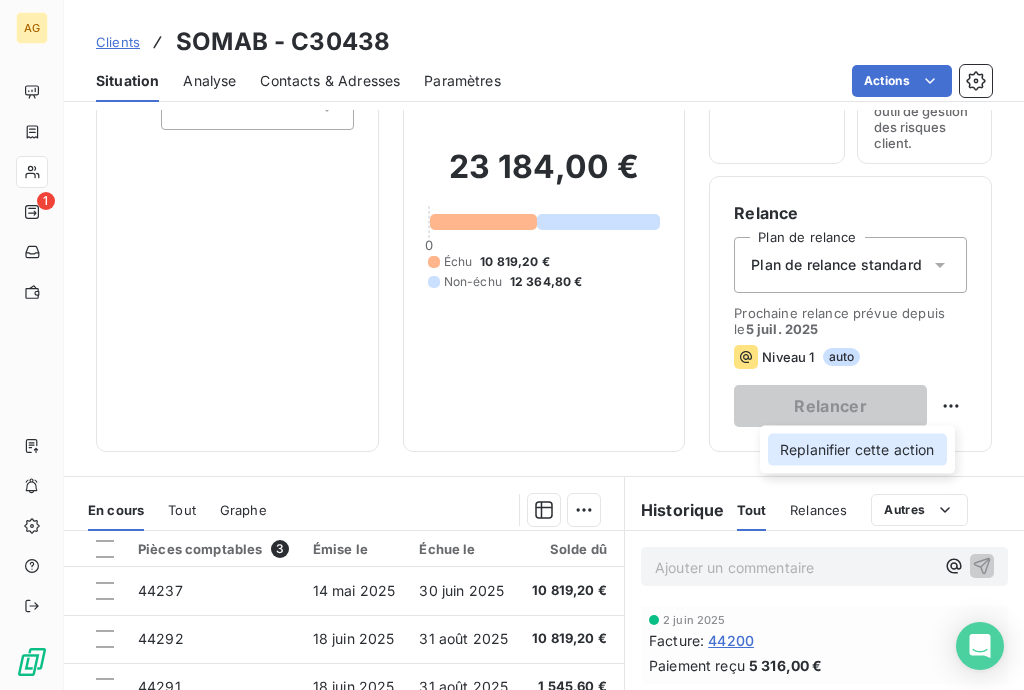 click on "Replanifier cette action" at bounding box center [857, 450] 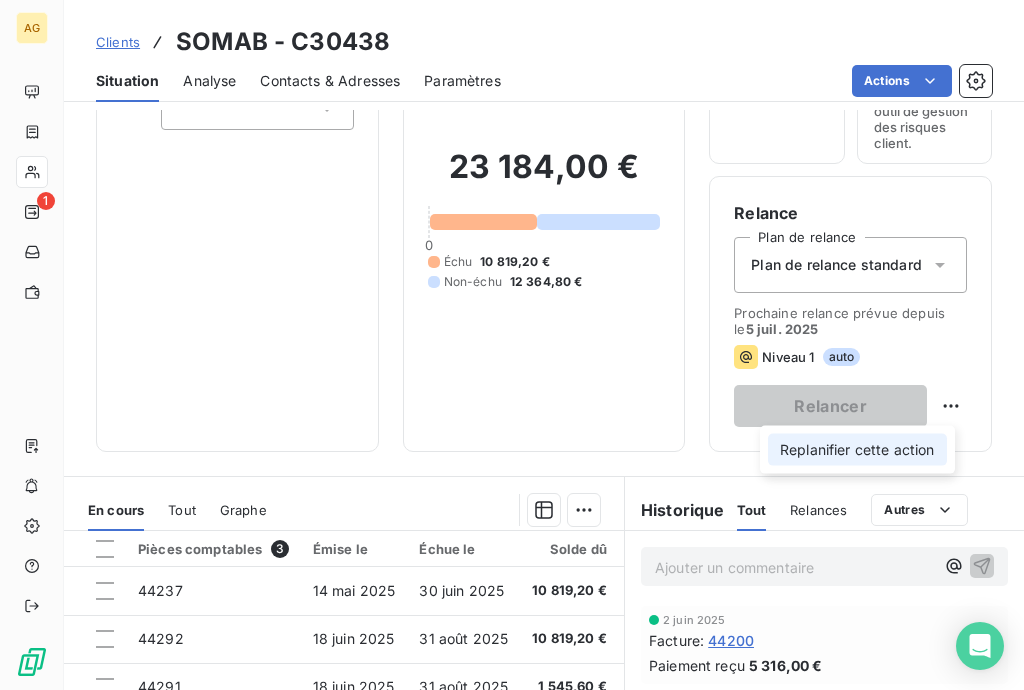 select on "6" 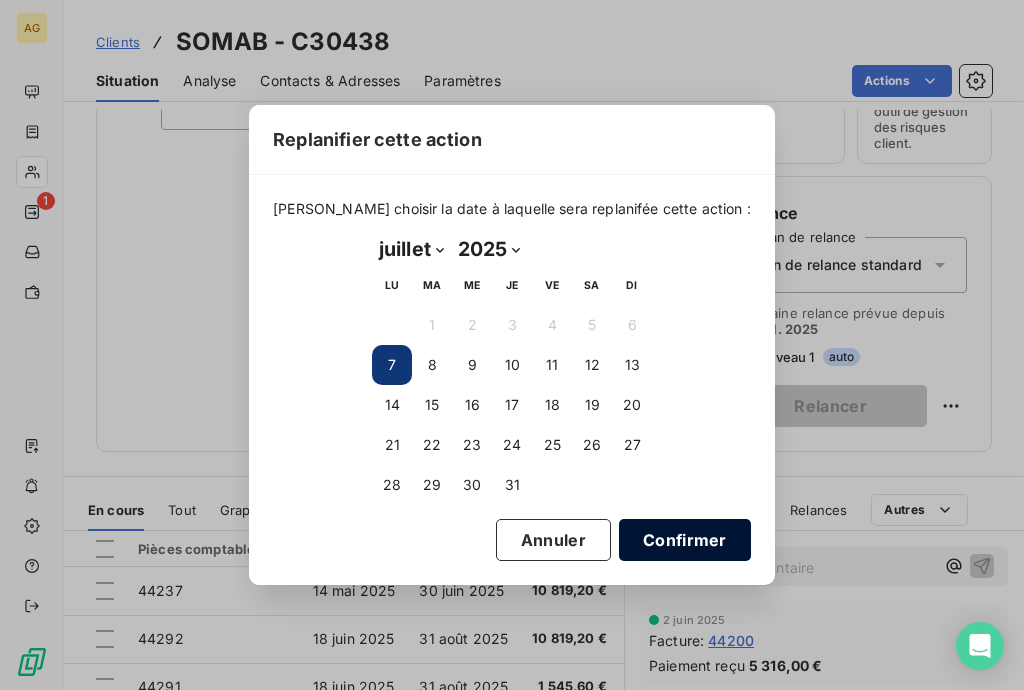 click on "Confirmer" at bounding box center [685, 540] 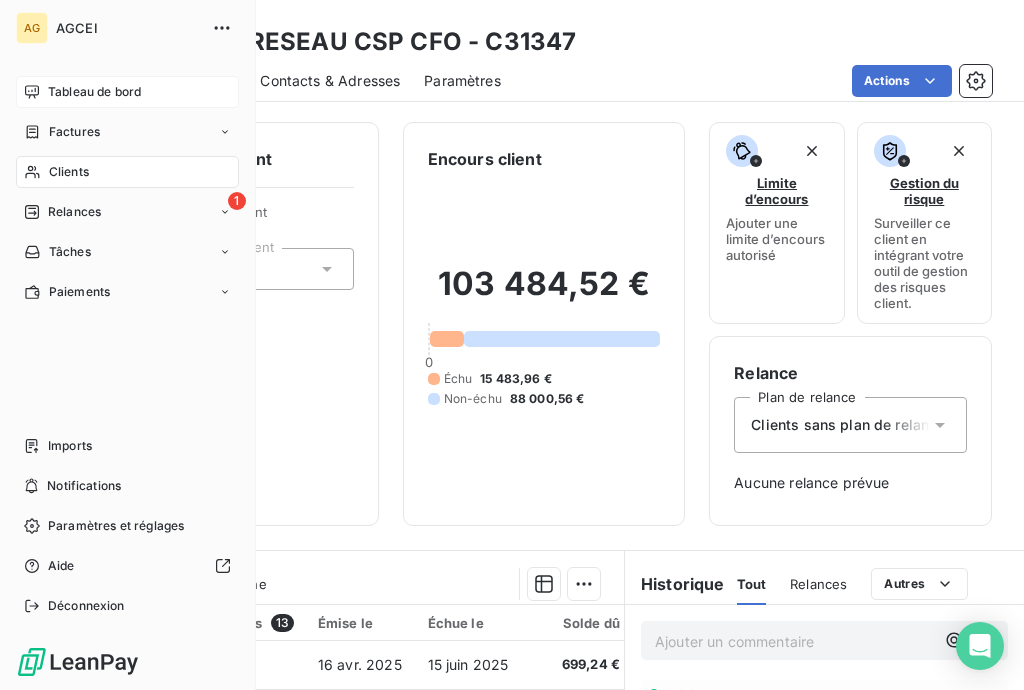 click on "Tableau de bord" at bounding box center [94, 92] 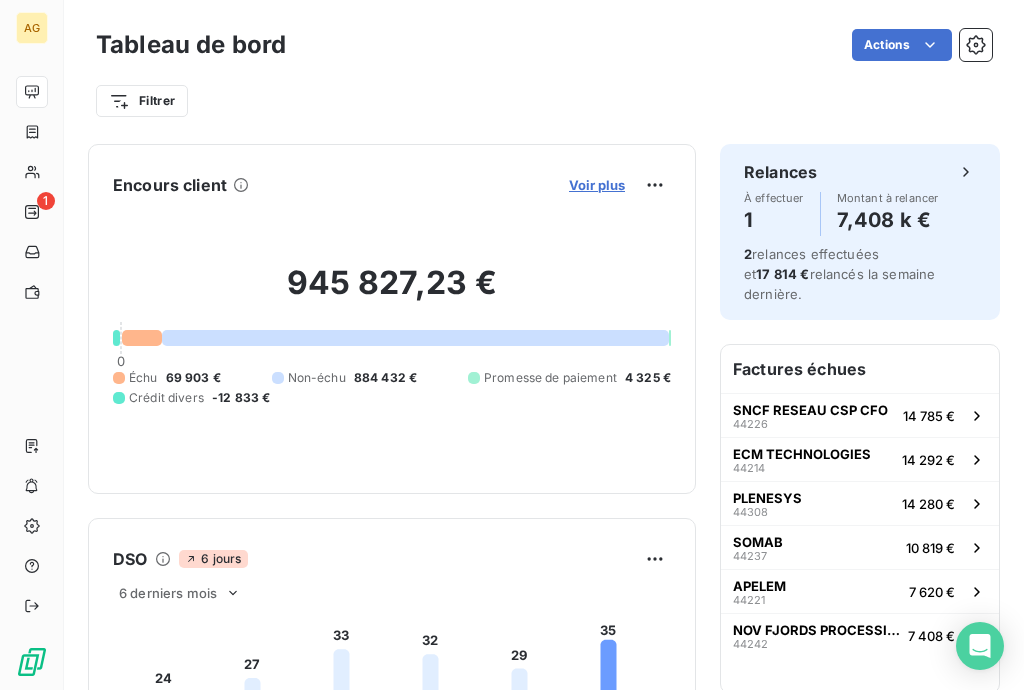click on "Voir plus" at bounding box center (597, 185) 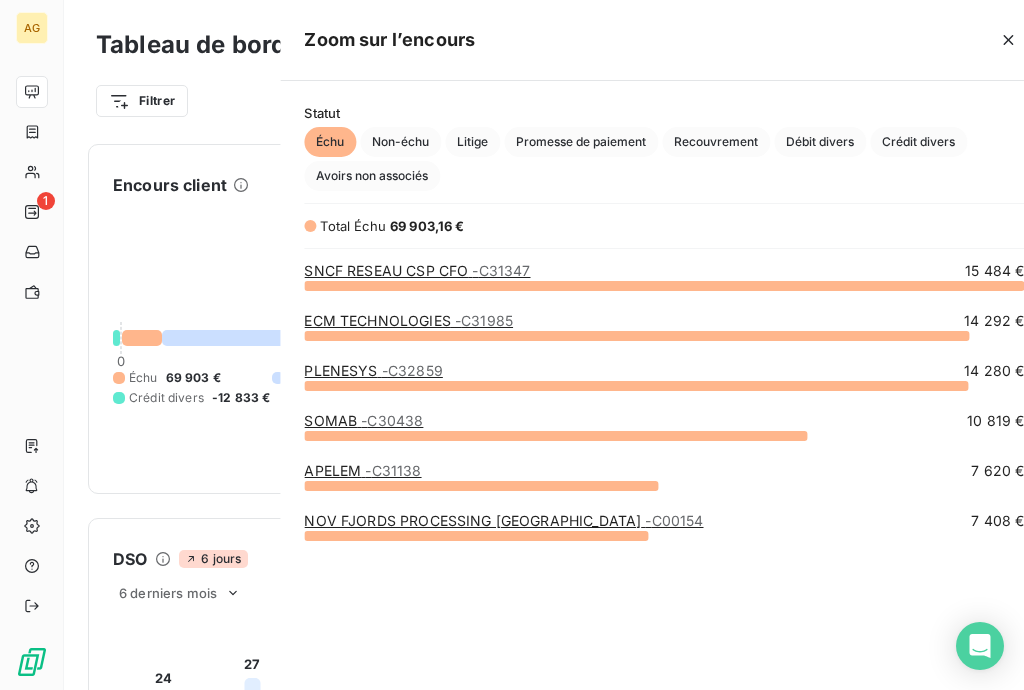 scroll, scrollTop: 12, scrollLeft: 12, axis: both 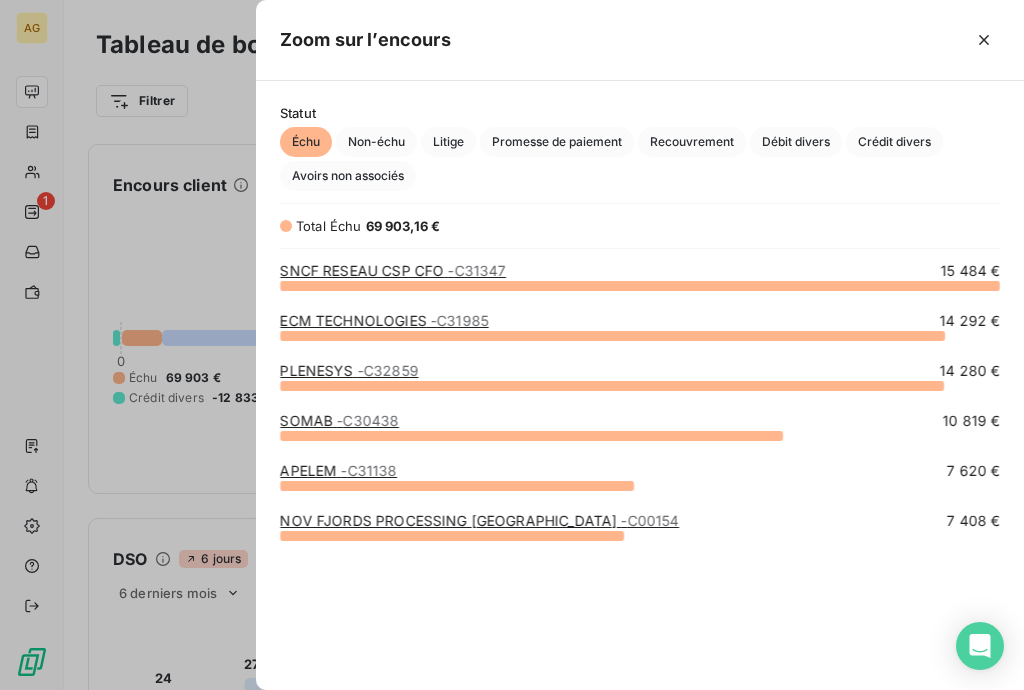 click on "ECM TECHNOLOGIES   -  C31985" at bounding box center (384, 320) 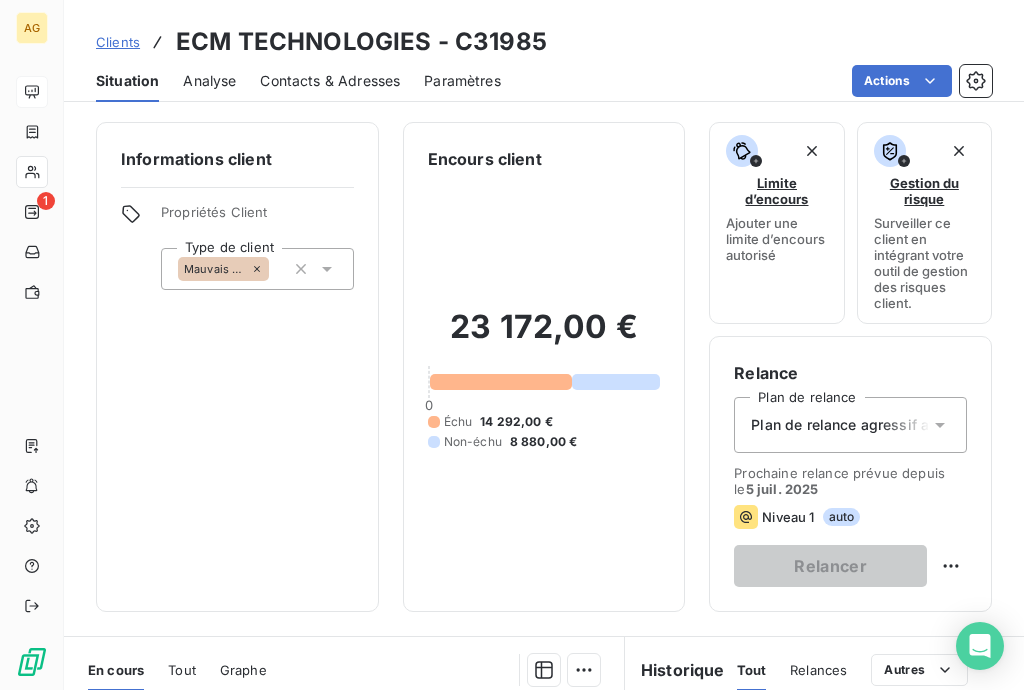 scroll, scrollTop: 320, scrollLeft: 0, axis: vertical 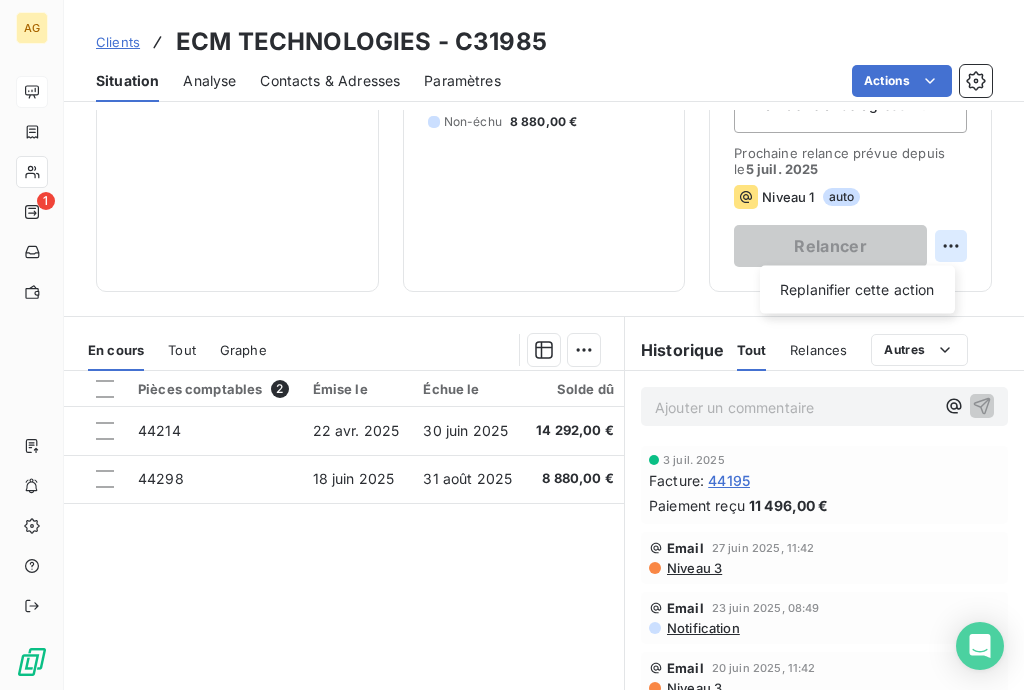 click on "AG 1 Clients ECM TECHNOLOGIES - C31985 Situation Analyse Contacts & Adresses Paramètres Actions Informations client Propriétés Client Type de client Mauvais client Encours client   23 172,00 € 0 Échu 14 292,00 € Non-échu 8 880,00 €     Limite d’encours Ajouter une limite d’encours autorisé Gestion du risque Surveiller ce client en intégrant votre outil de gestion des risques client. Relance Plan de relance Plan de relance agressif avec pré-relance Prochaine relance prévue depuis le  5 juil. 2025 Niveau 1 auto Relancer Replanifier cette action En cours Tout Graphe Pièces comptables 2 Émise le Échue le Solde dû Statut Délai   Retard   44214 22 avr. 2025 30 juin 2025 14 292,00 € échue 76 j +7 j 44298 18 juin 2025 31 août 2025 8 880,00 € non-échue 19 j -55 j Lignes par page 25 Précédent 1 Suivant Historique Tout Relances Commentaires Portail client Tout Relances Autres Ajouter un commentaire ﻿ 3 juil. 2025 Facture  : 44195 Paiement reçu Email Niveau 3" at bounding box center (512, 345) 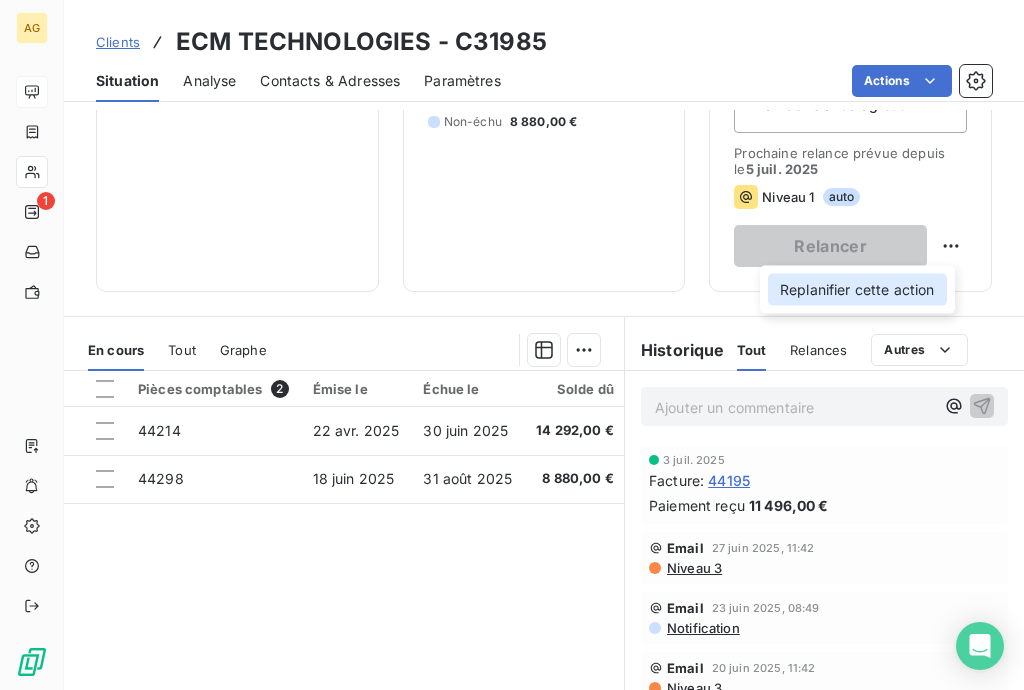 click on "Replanifier cette action" at bounding box center [857, 290] 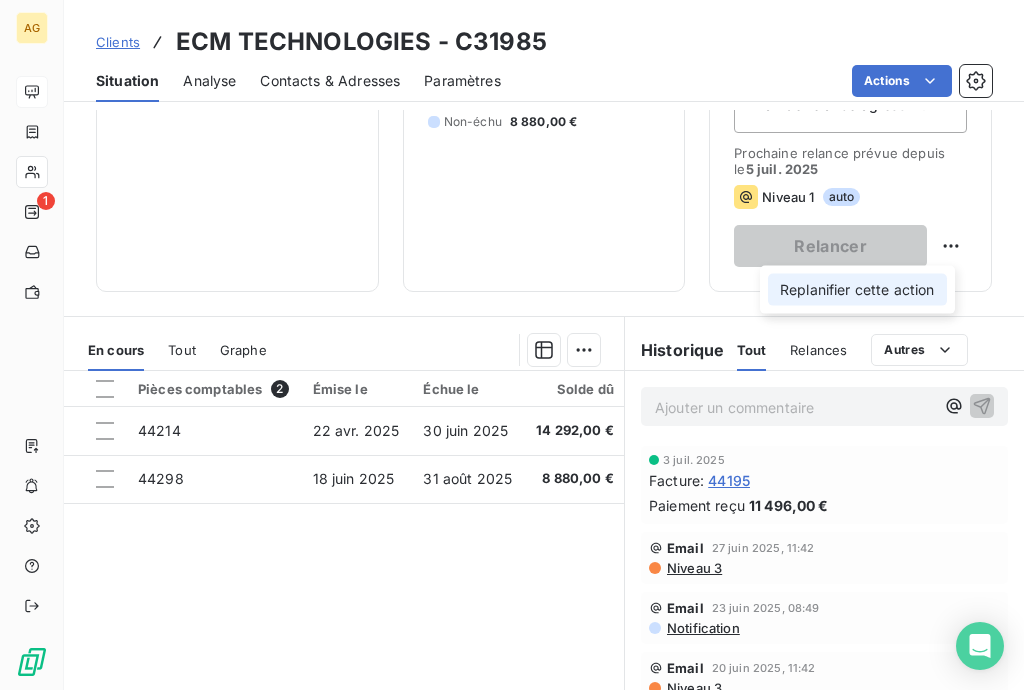 select on "6" 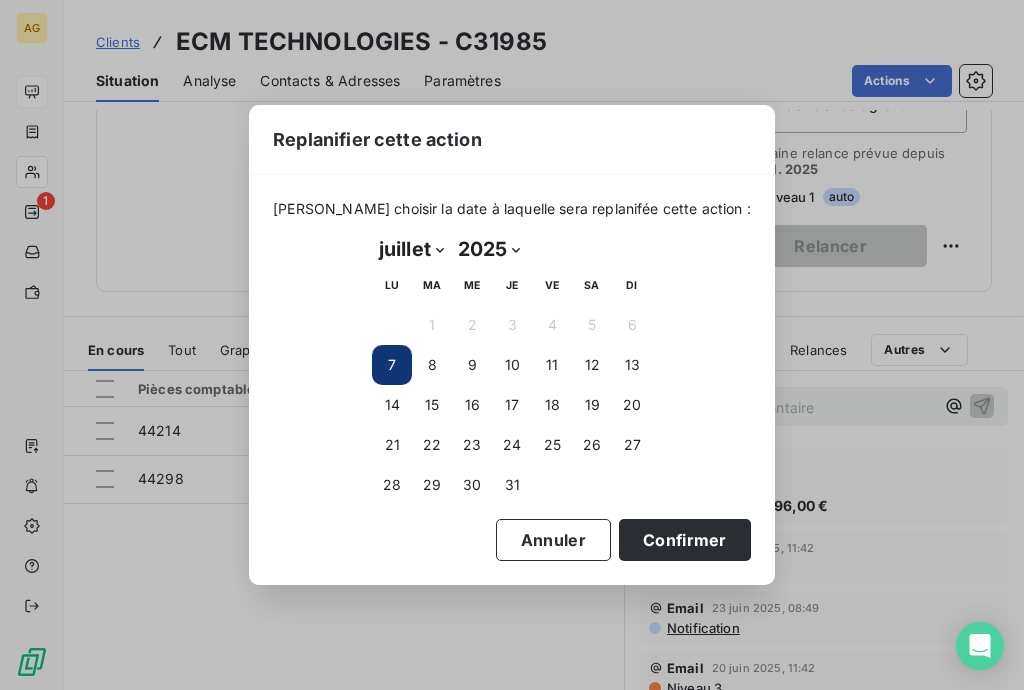 click on "7" at bounding box center [392, 365] 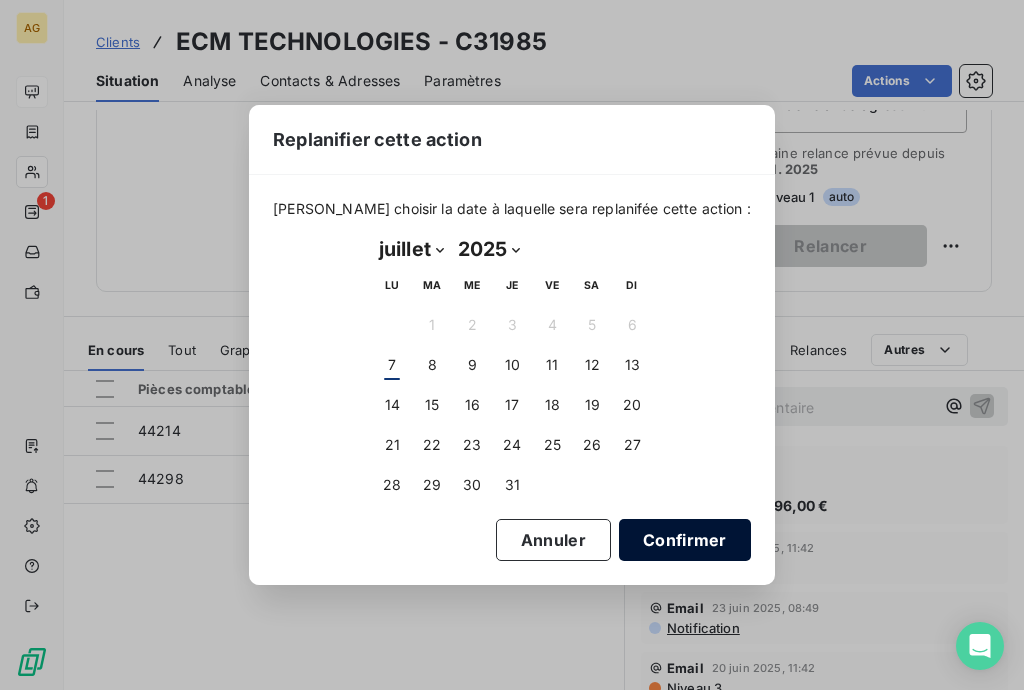 click on "Confirmer" at bounding box center [685, 540] 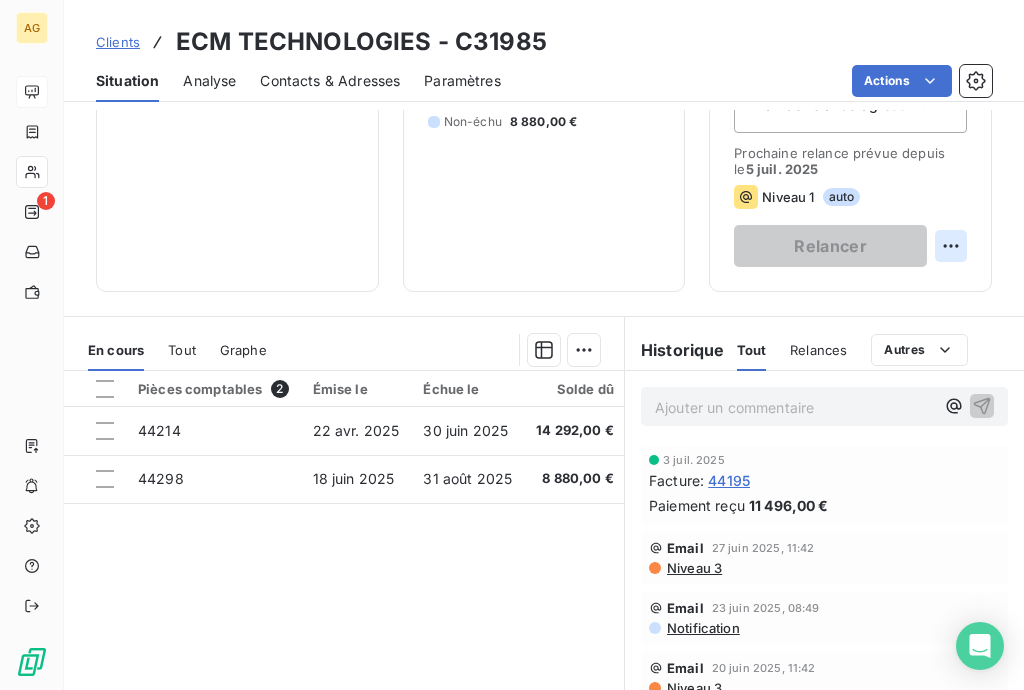 click on "AG 1 Clients ECM TECHNOLOGIES - C31985 Situation Analyse Contacts & Adresses Paramètres Actions Informations client Propriétés Client Type de client Mauvais client Encours client   23 172,00 € 0 Échu 14 292,00 € Non-échu 8 880,00 €     Limite d’encours Ajouter une limite d’encours autorisé Gestion du risque Surveiller ce client en intégrant votre outil de gestion des risques client. Relance Plan de relance Plan de relance agressif avec pré-relance Prochaine relance prévue depuis le  5 juil. 2025 Niveau 1 auto Relancer En cours Tout Graphe Pièces comptables 2 Émise le Échue le Solde dû Statut Délai   Retard   44214 22 avr. 2025 30 juin 2025 14 292,00 € échue 76 j +7 j 44298 18 juin 2025 31 août 2025 8 880,00 € non-échue 19 j -55 j Lignes par page 25 Précédent 1 Suivant Historique Tout Relances Commentaires Portail client Tout Relances Autres Ajouter un commentaire ﻿ 3 juil. 2025 Facture  : 44195 Paiement reçu 11 496,00 € Email Niveau 3 Email  :" at bounding box center (512, 345) 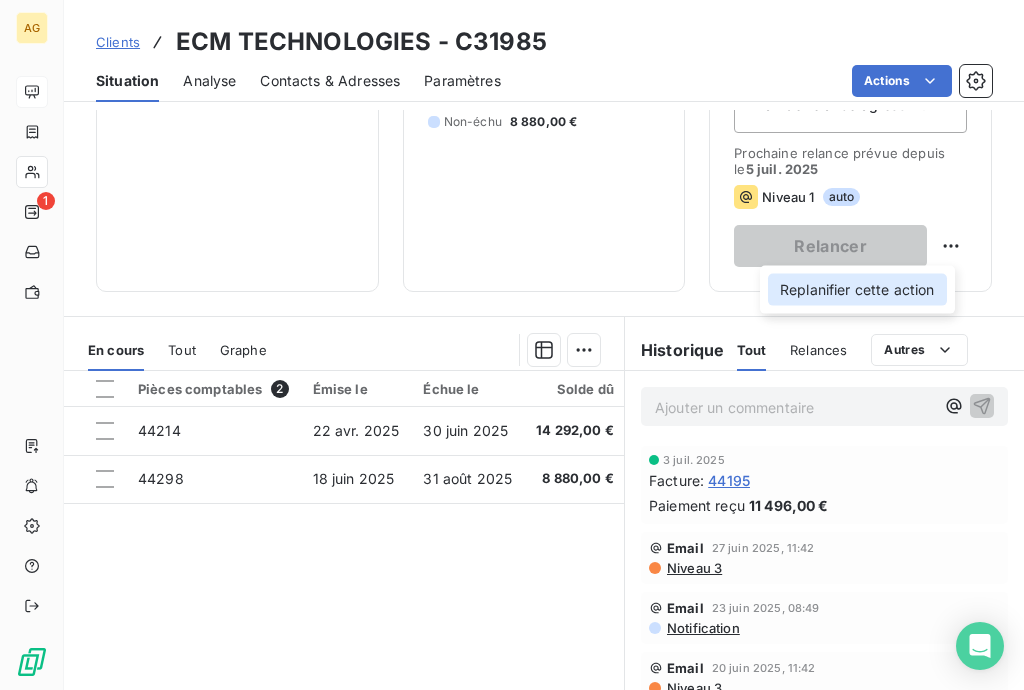 click on "Replanifier cette action" at bounding box center (857, 290) 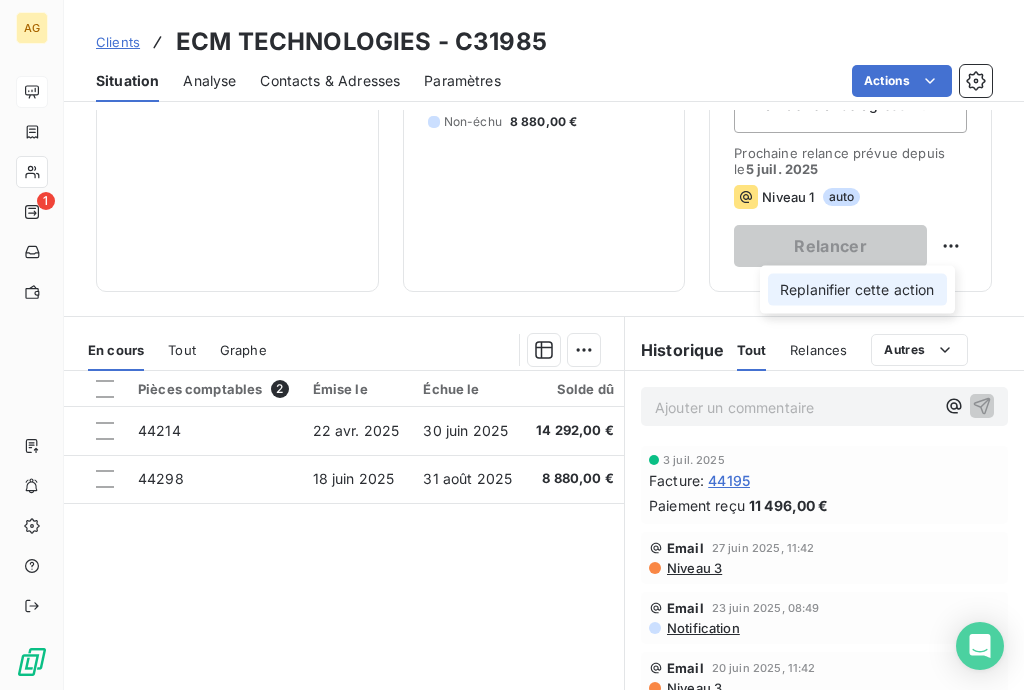 select on "6" 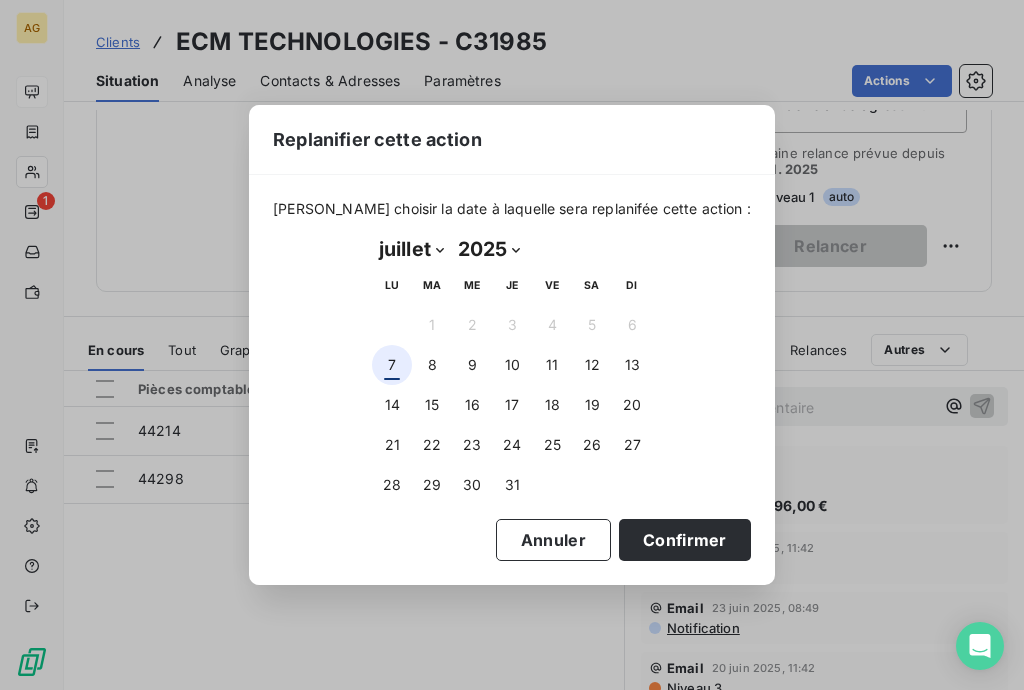 click on "7" at bounding box center (392, 365) 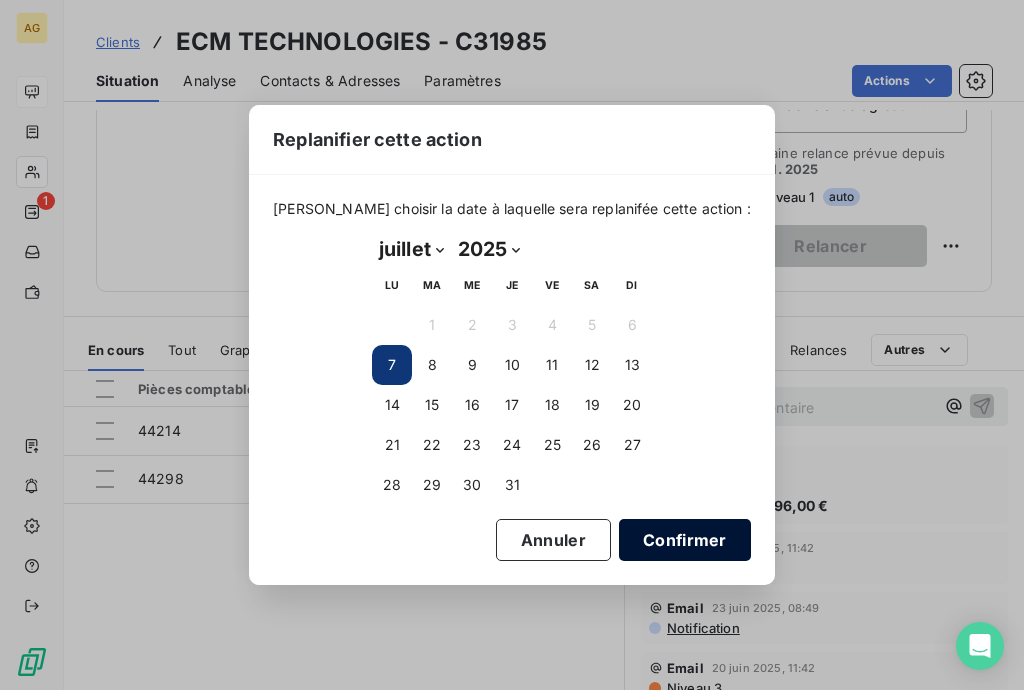 click on "Confirmer" at bounding box center (685, 540) 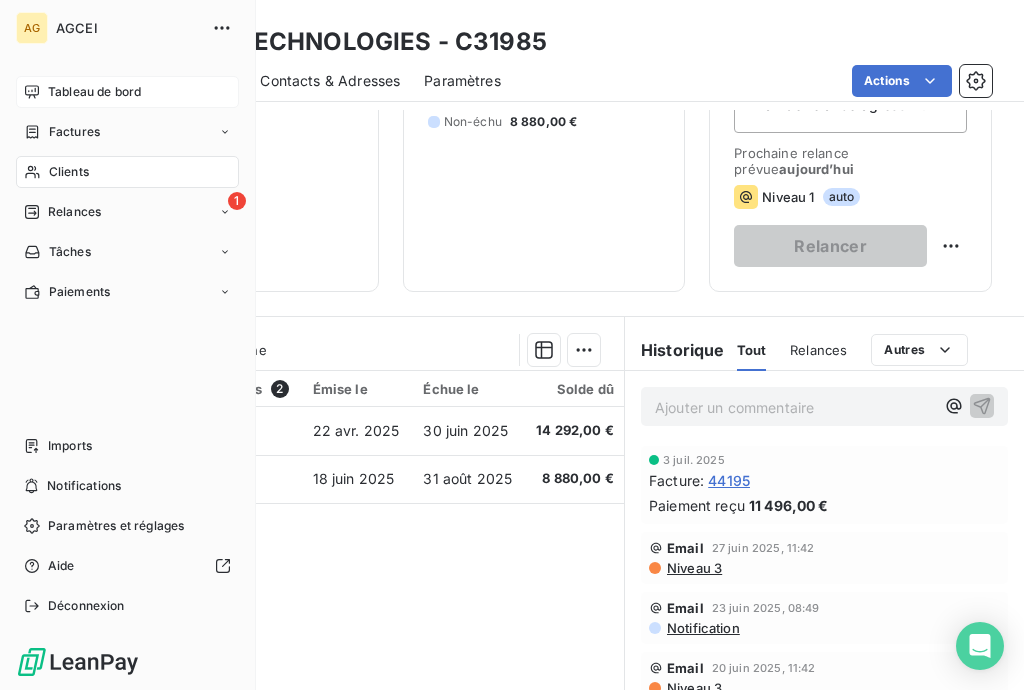 click on "Tableau de bord" at bounding box center [94, 92] 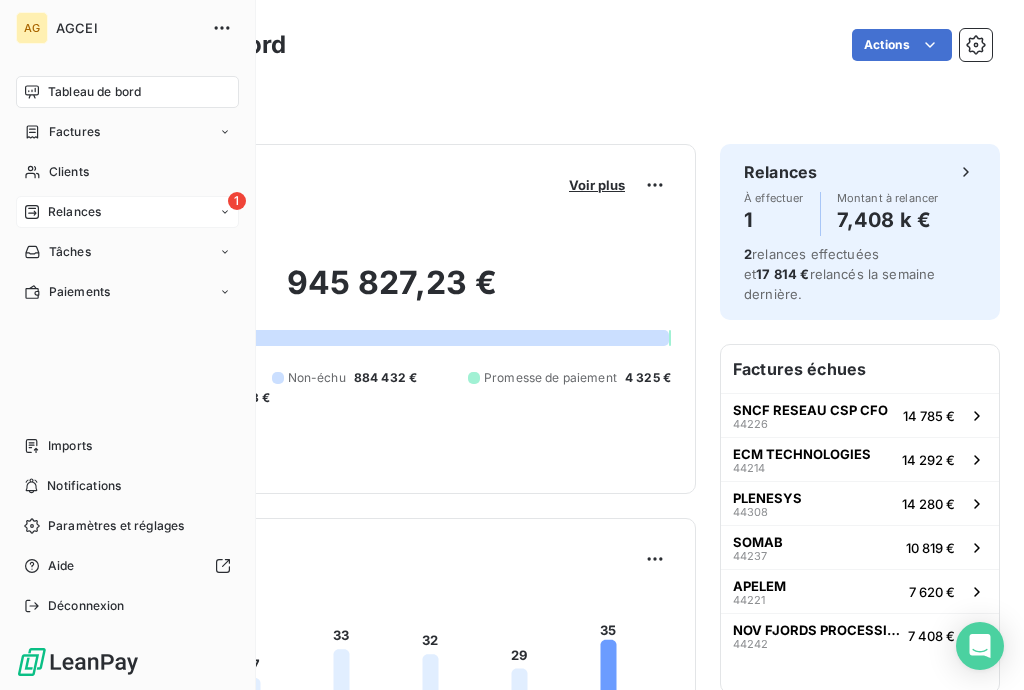 click on "Relances" at bounding box center (74, 212) 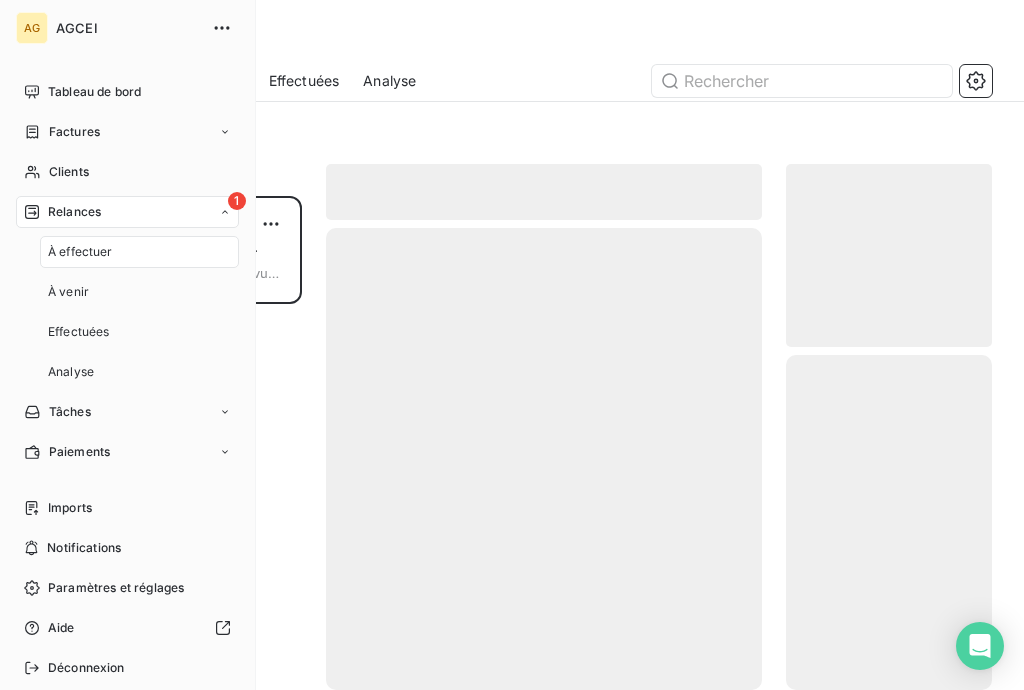 scroll, scrollTop: 12, scrollLeft: 12, axis: both 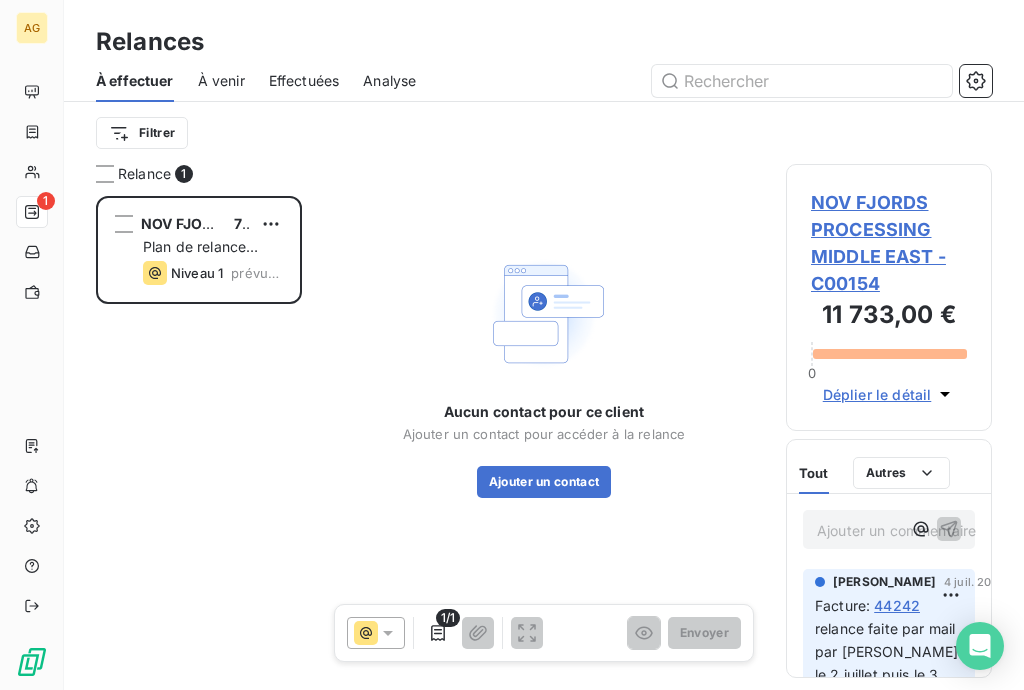 click on "À venir" at bounding box center [221, 81] 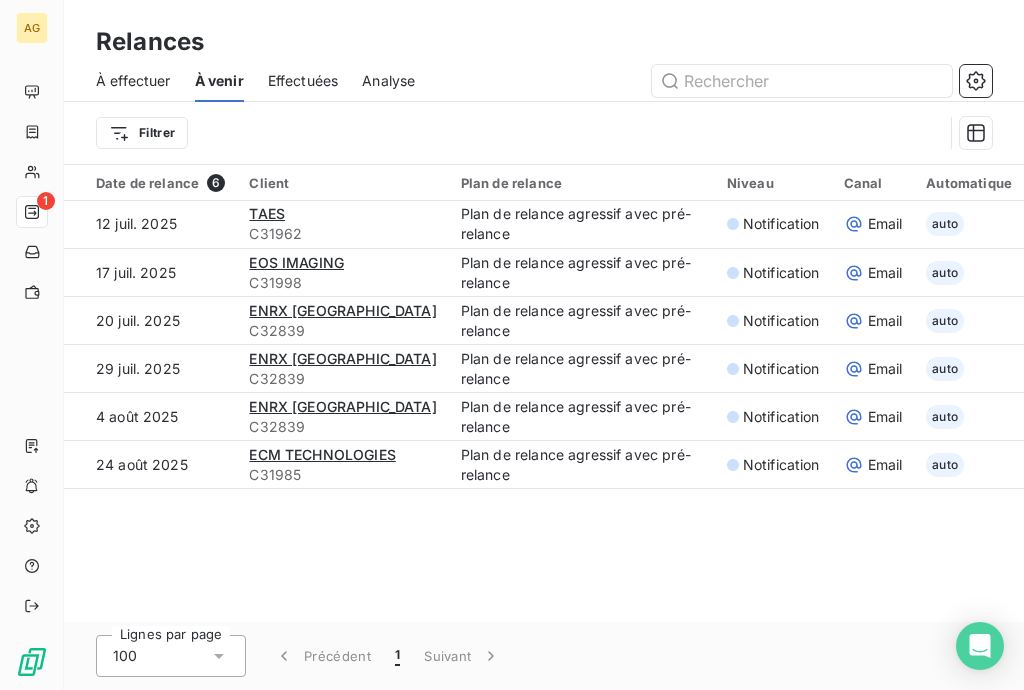 click on "Effectuées" at bounding box center (303, 81) 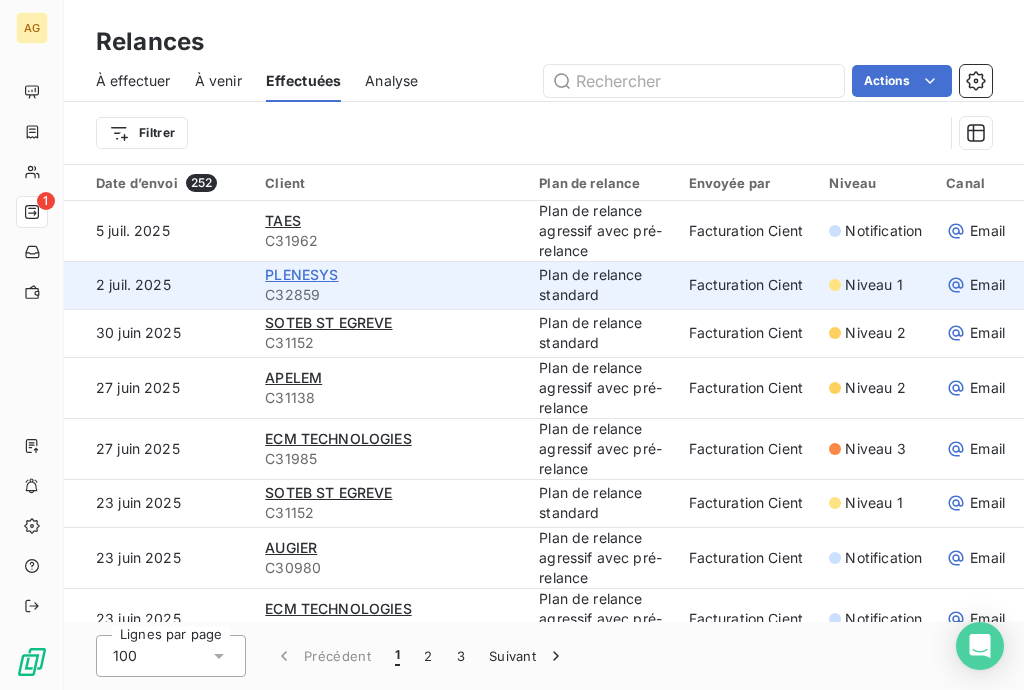 click on "PLENESYS" at bounding box center [301, 274] 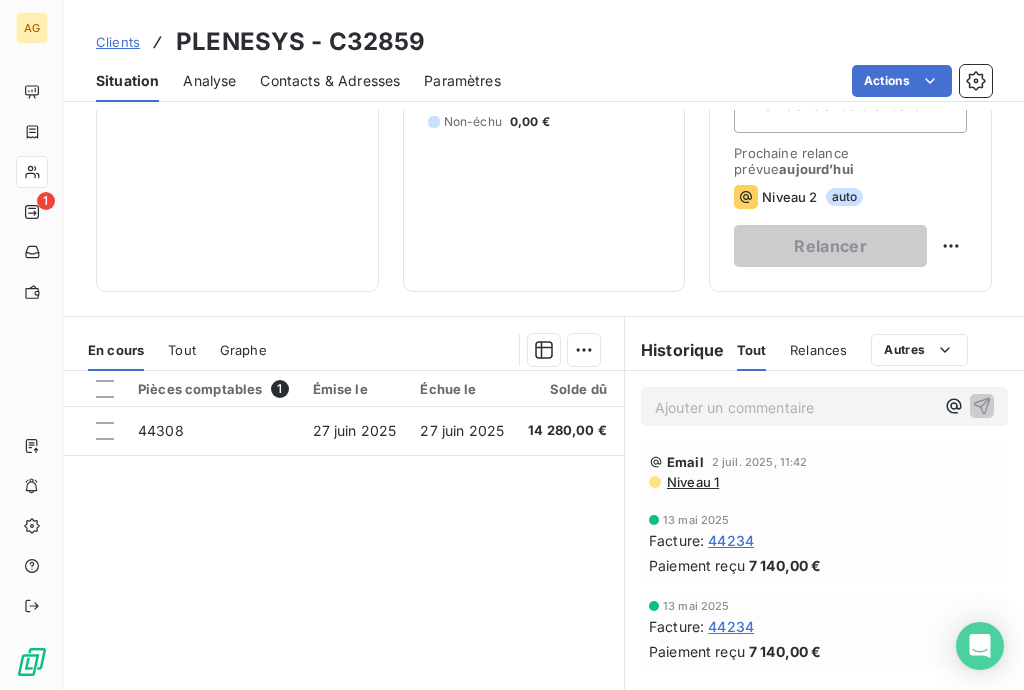scroll, scrollTop: 400, scrollLeft: 0, axis: vertical 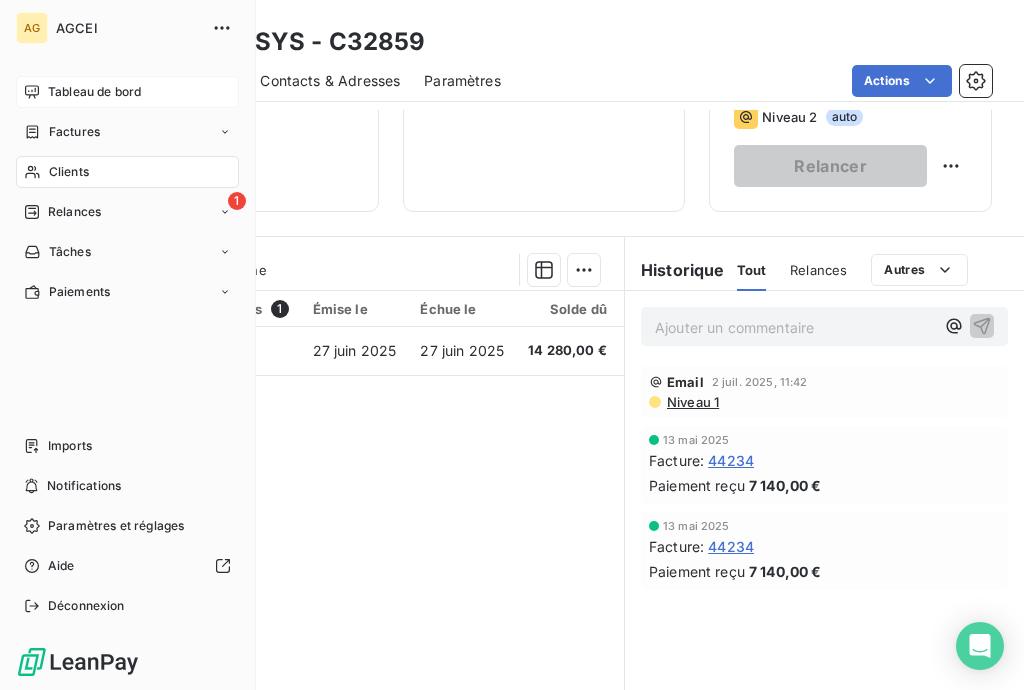 click on "Tableau de bord" at bounding box center [94, 92] 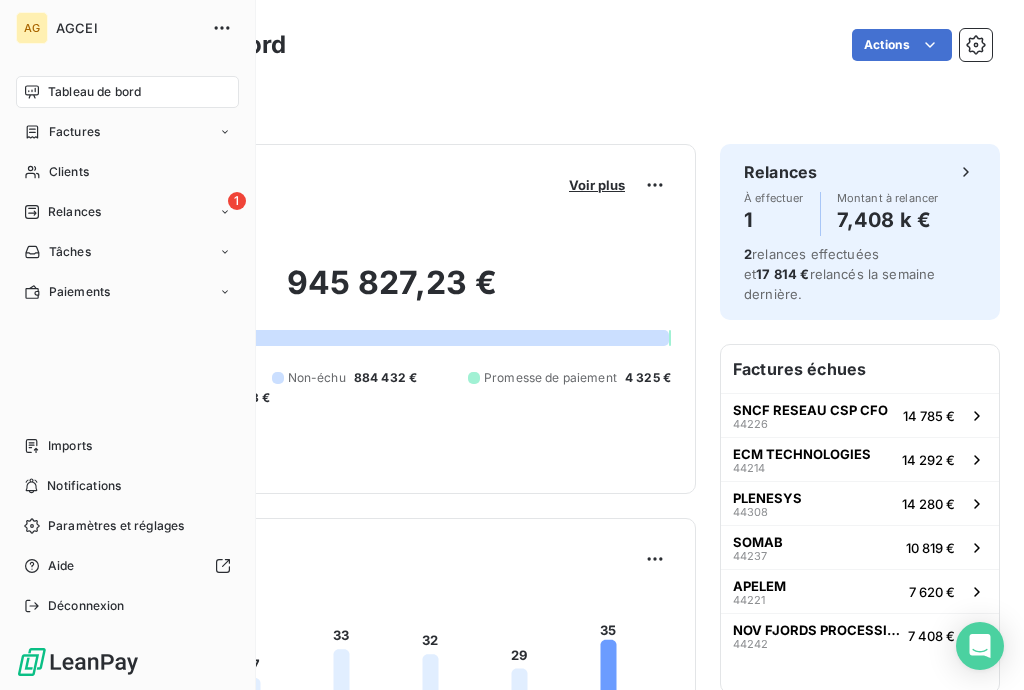 click on "AGCEI" at bounding box center (128, 28) 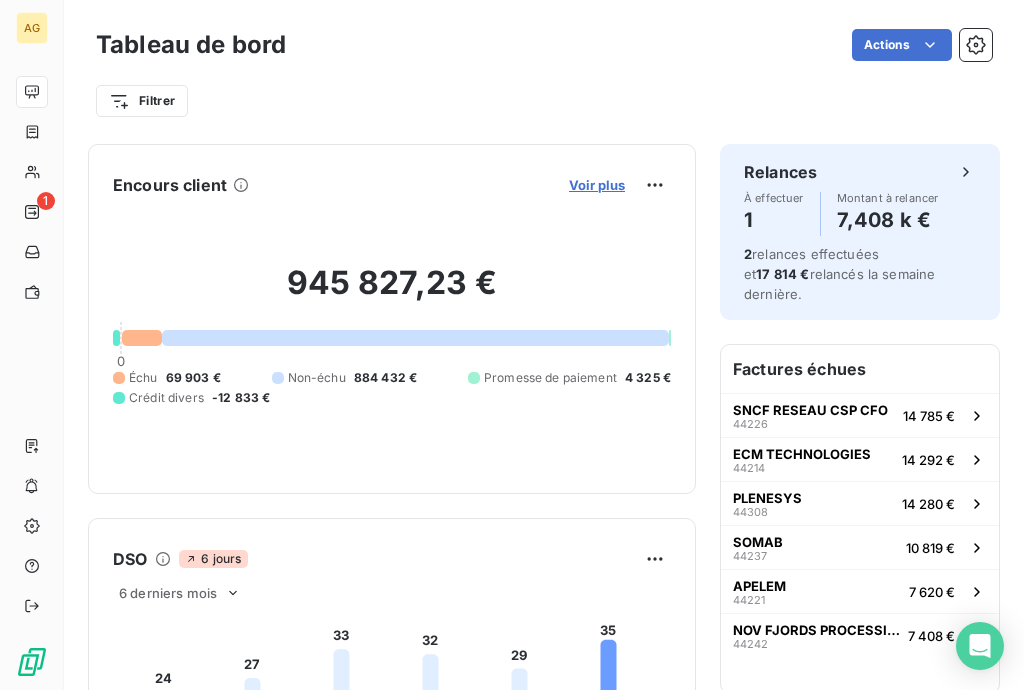 click on "Voir plus" at bounding box center [597, 185] 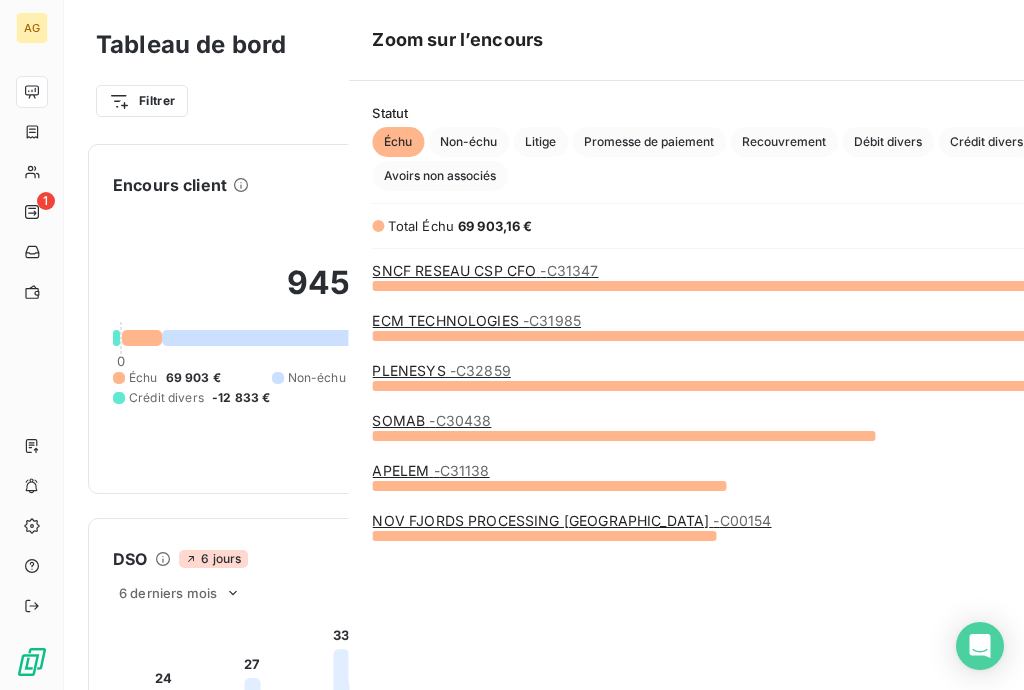 scroll, scrollTop: 12, scrollLeft: 12, axis: both 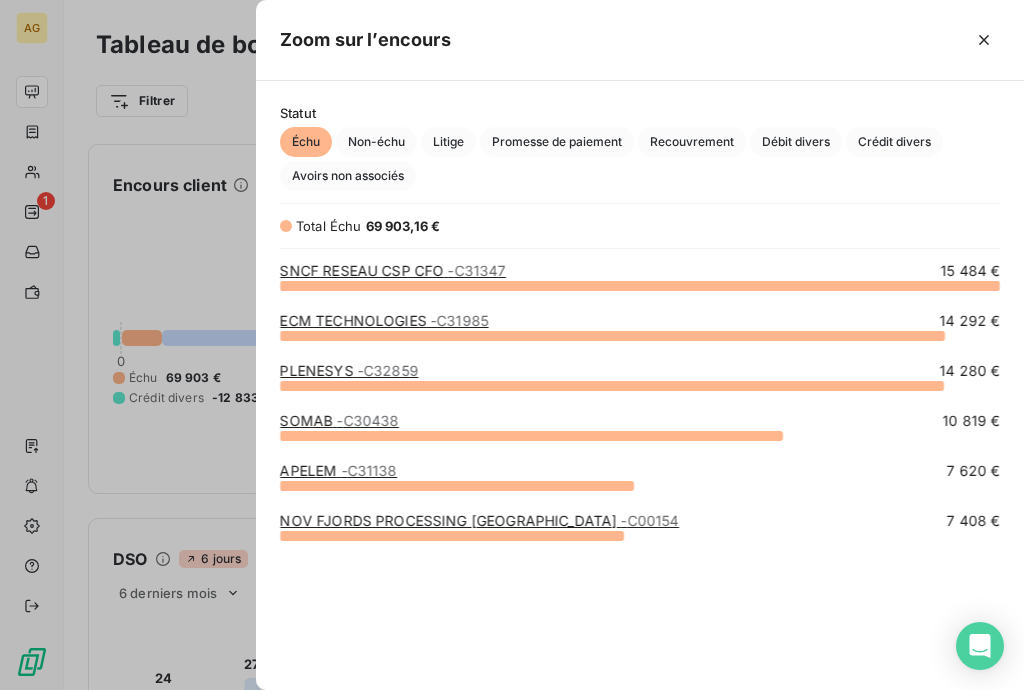 click on "ECM TECHNOLOGIES   -  C31985" at bounding box center (384, 320) 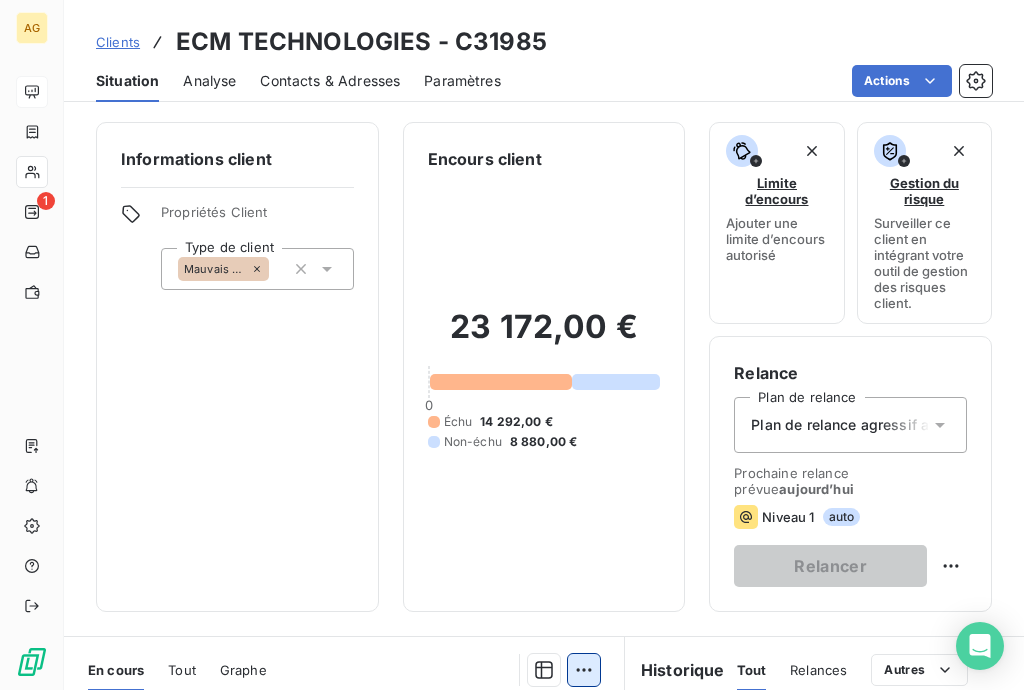 scroll, scrollTop: 240, scrollLeft: 0, axis: vertical 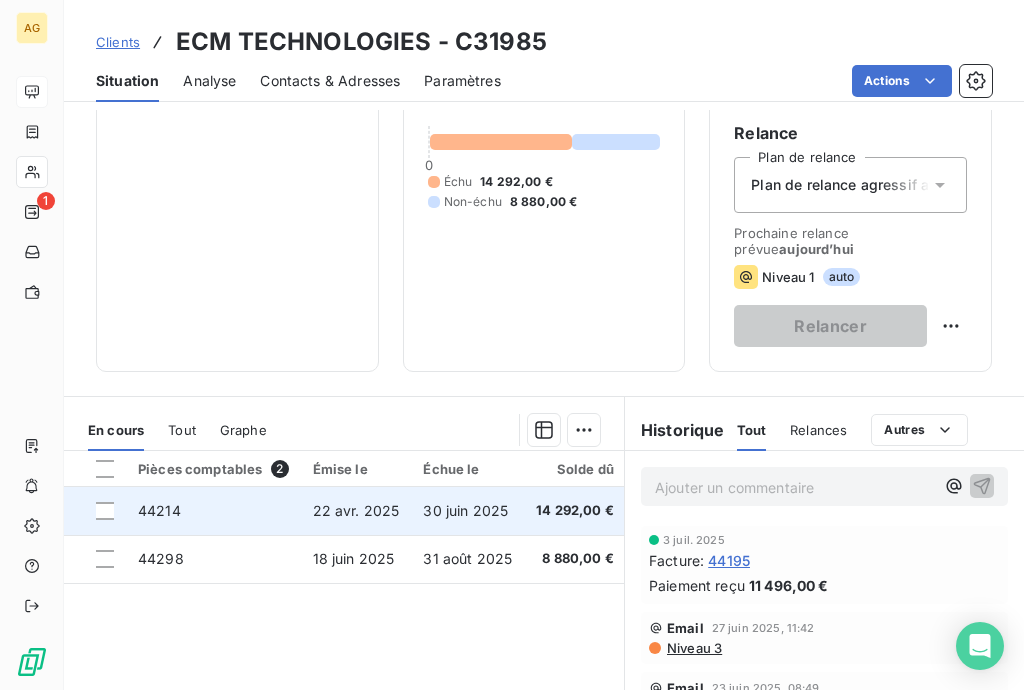 click on "30 juin 2025" at bounding box center (465, 510) 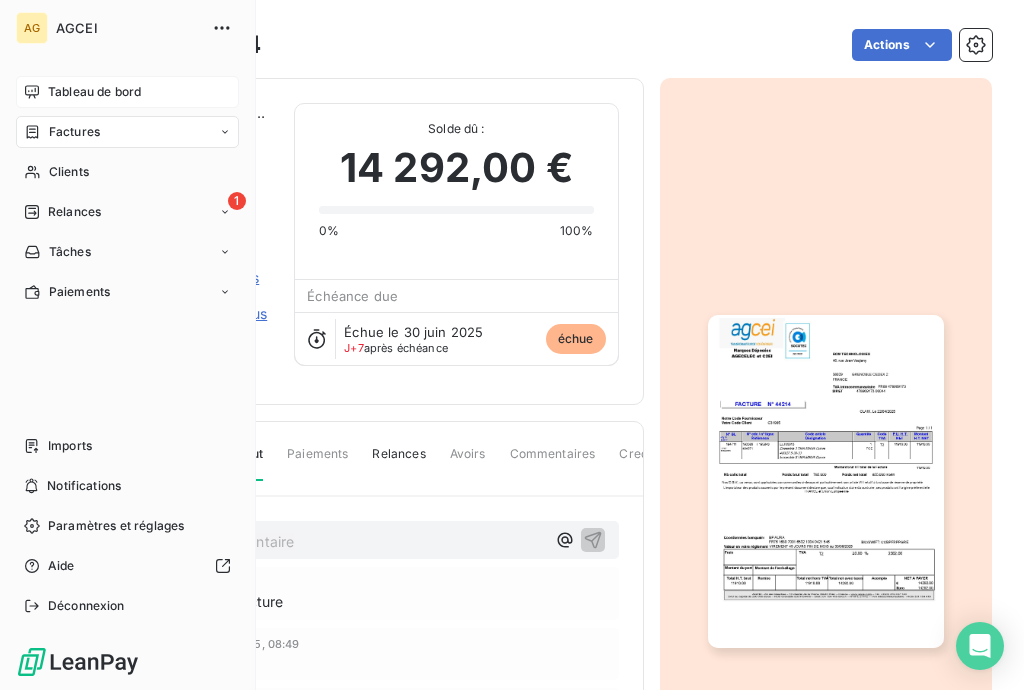 click on "Tableau de bord" at bounding box center (94, 92) 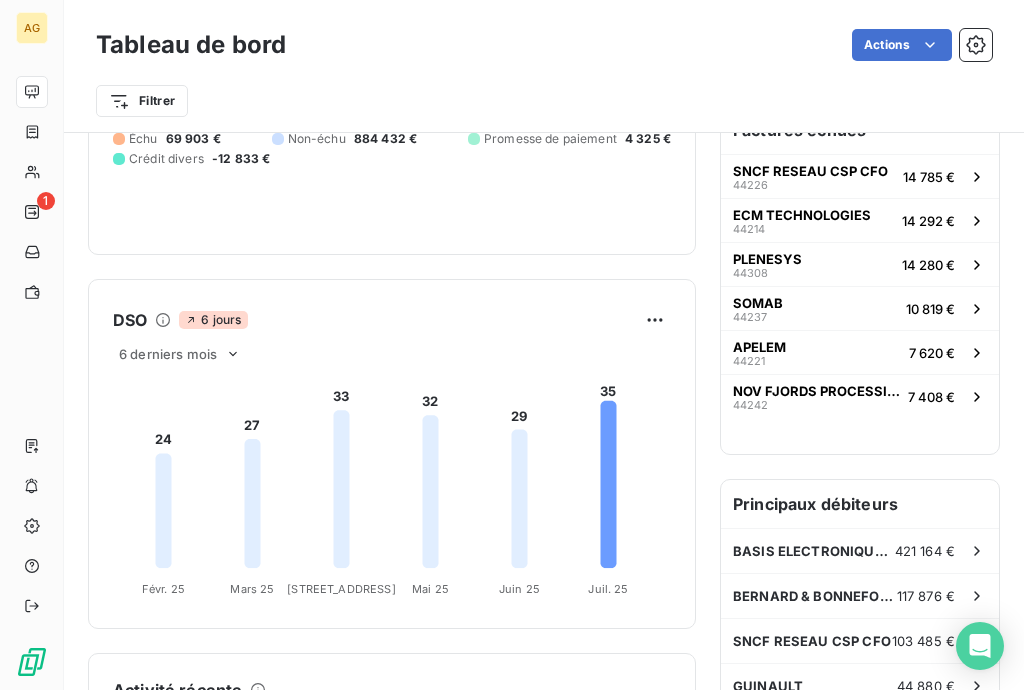 scroll, scrollTop: 0, scrollLeft: 0, axis: both 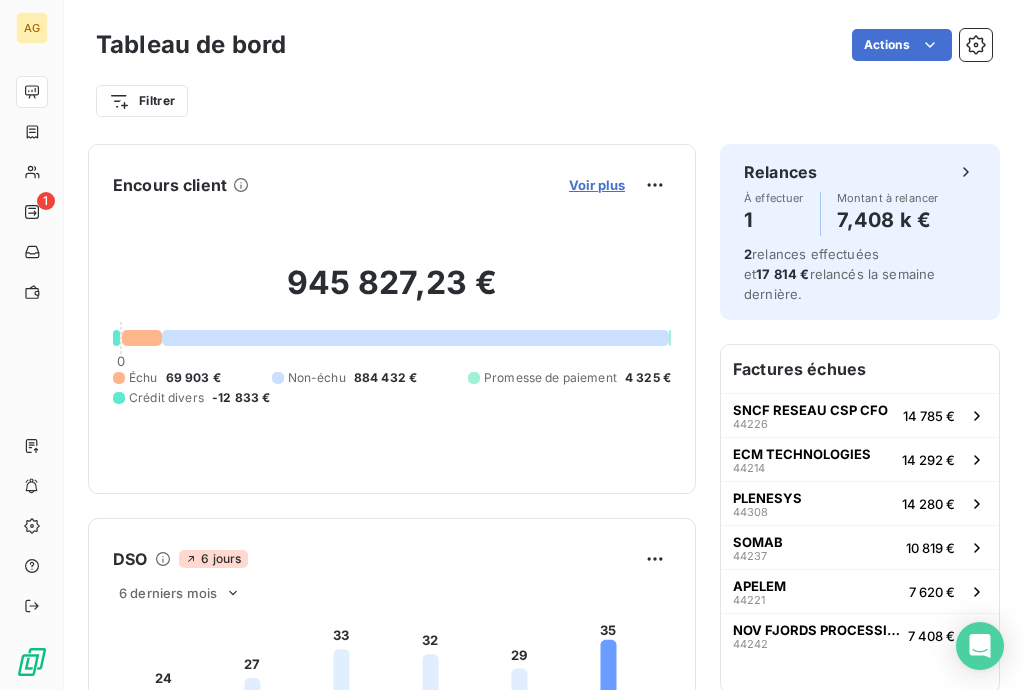 click on "Voir plus" at bounding box center [597, 185] 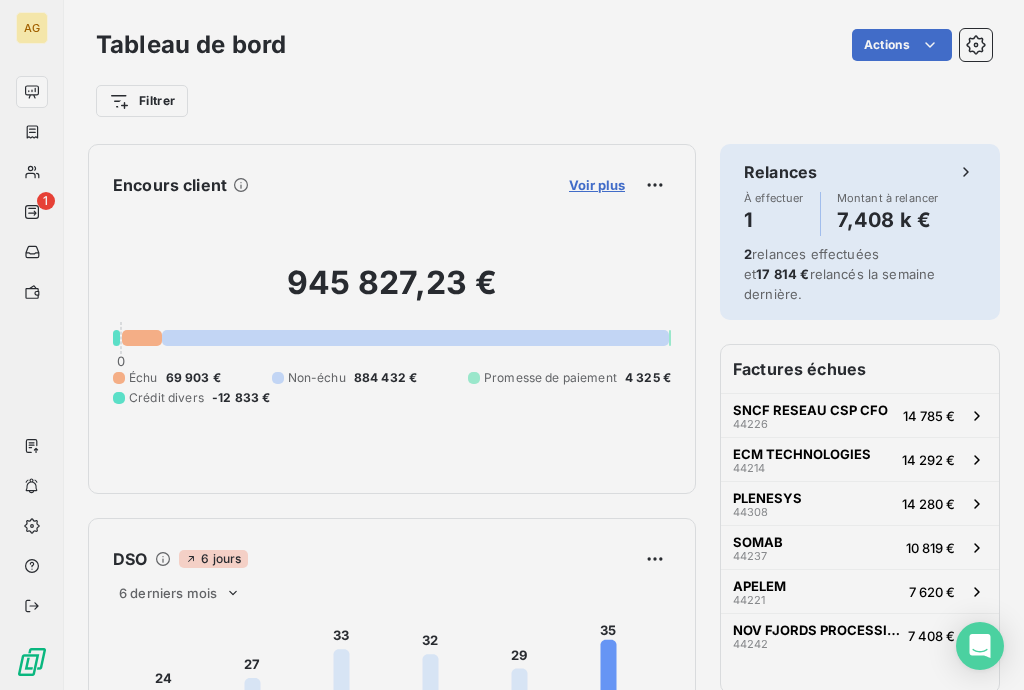 scroll, scrollTop: 678, scrollLeft: 756, axis: both 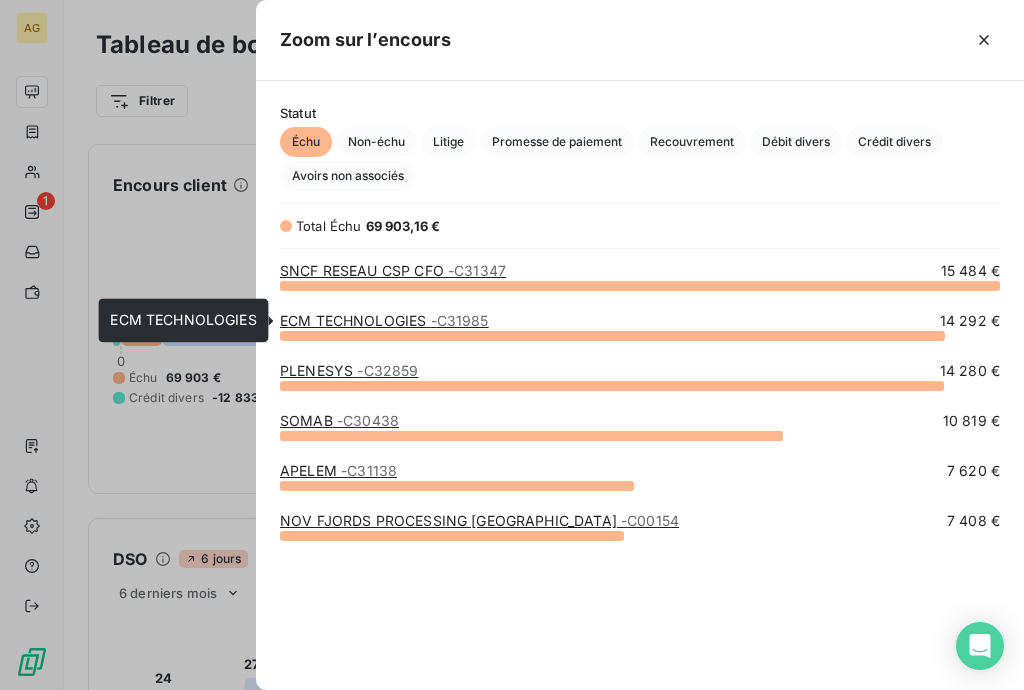 click on "ECM TECHNOLOGIES   -  C31985" at bounding box center (384, 320) 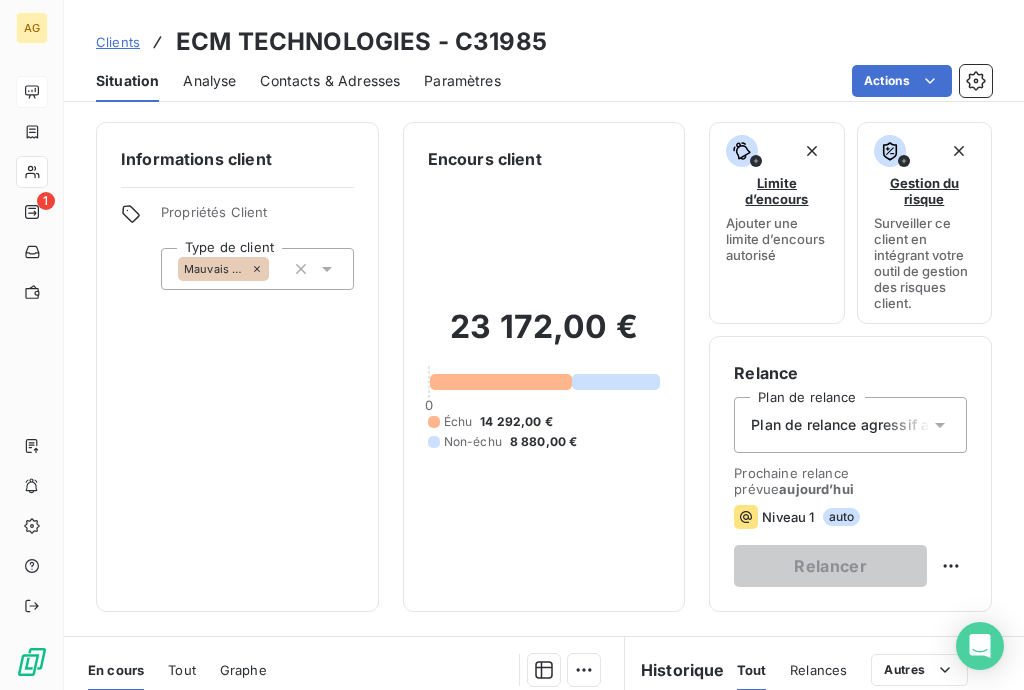 scroll, scrollTop: 240, scrollLeft: 0, axis: vertical 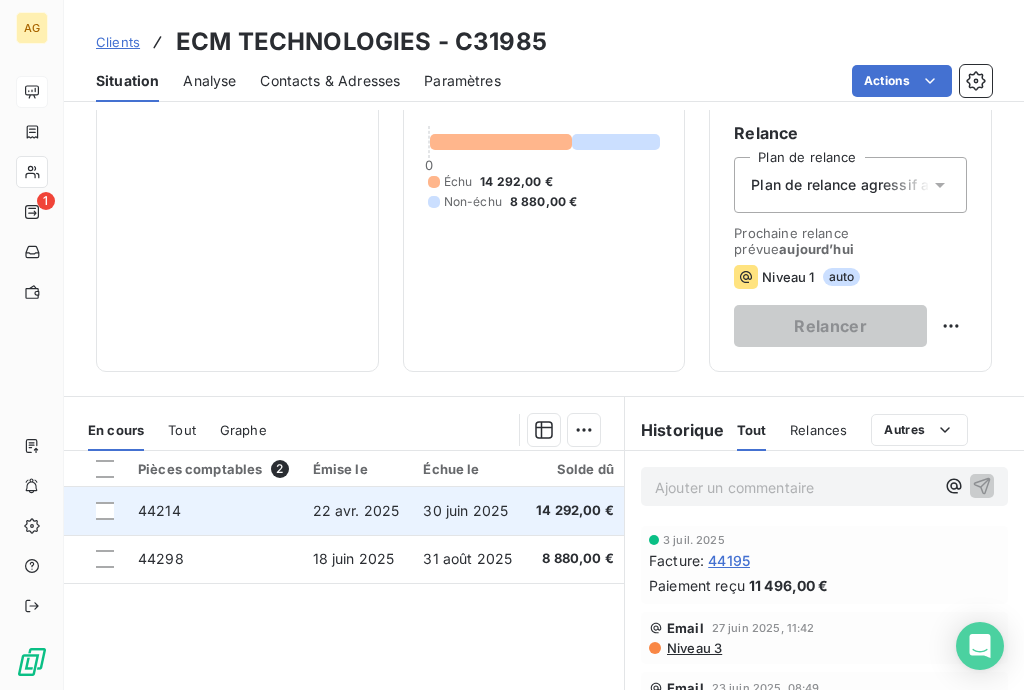 click on "14 292,00 €" at bounding box center (575, 511) 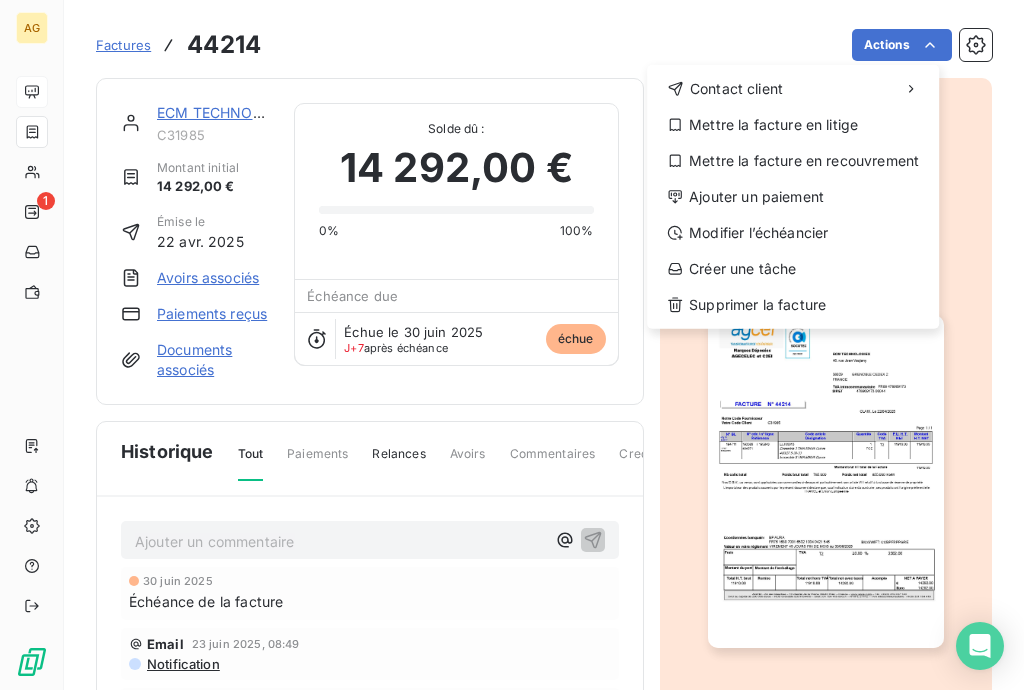click on "AG 1 Factures 44214 Actions Contact client Mettre la facture en litige Mettre la facture en recouvrement Ajouter un paiement Modifier l’échéancier Créer une tâche Supprimer la facture ECM TECHNOLOGIES C31985 Montant initial 14 292,00 € Émise le 22 avr. 2025 Avoirs associés Paiements reçus Documents associés Solde dû : 14 292,00 € 0% 100% Échéance due Échue le 30 juin 2025 J+7  après échéance échue Historique Tout Paiements Relances Avoirs Commentaires Creditsafe Portail client Ajouter un commentaire ﻿ 30 juin 2025 Échéance de la facture Email 23 juin 2025, 08:49 Notification 22 avr. 2025 Émission de la facture" at bounding box center [512, 345] 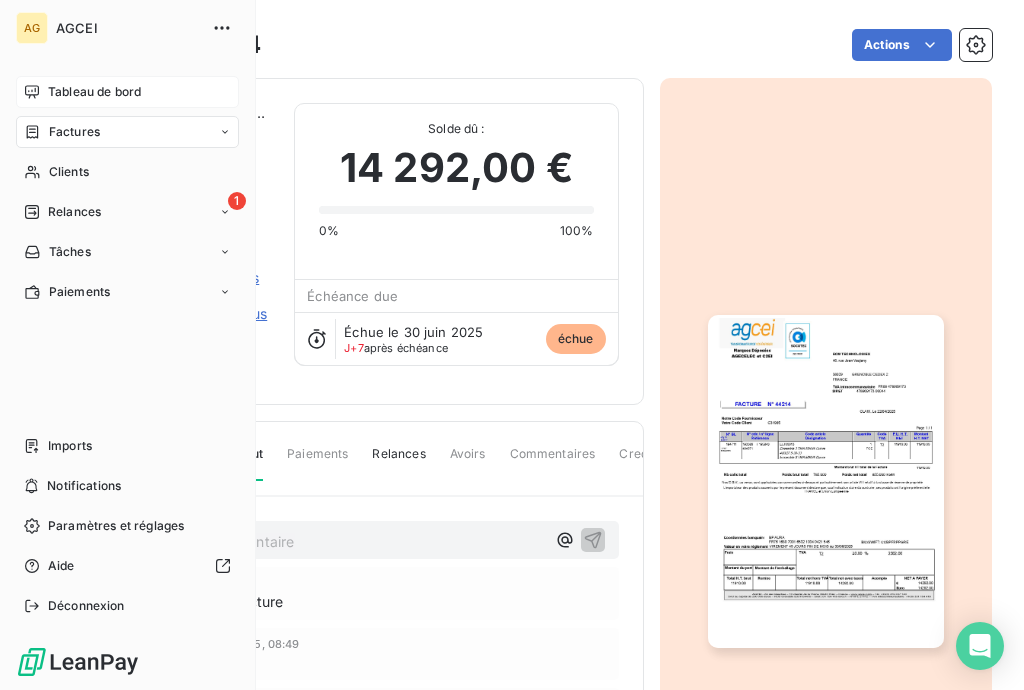click on "Tableau de bord" at bounding box center [94, 92] 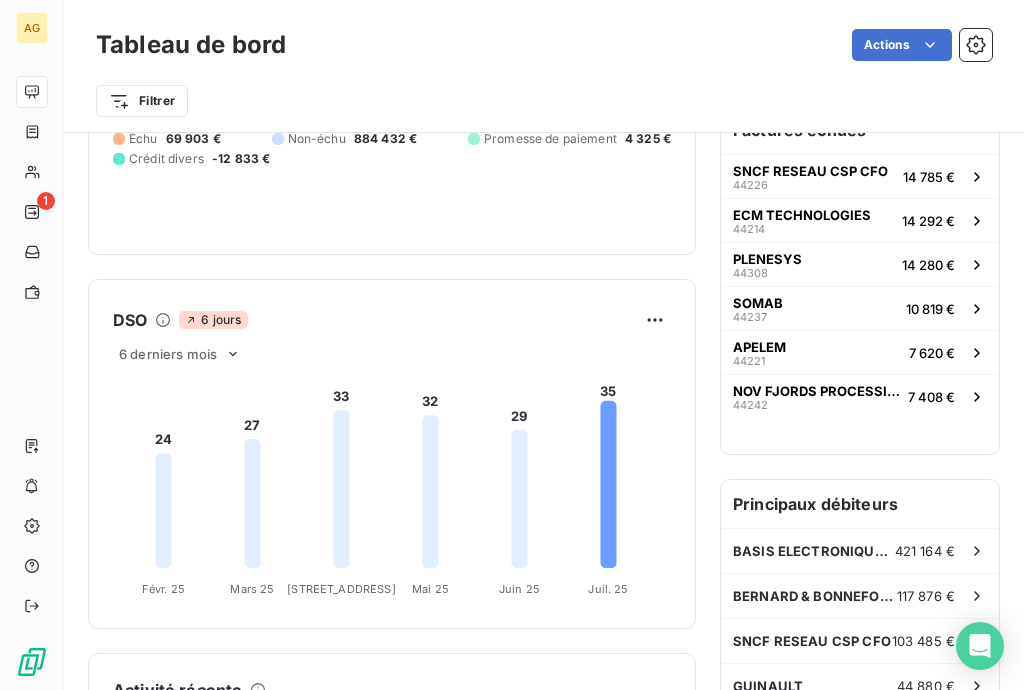 scroll, scrollTop: 0, scrollLeft: 0, axis: both 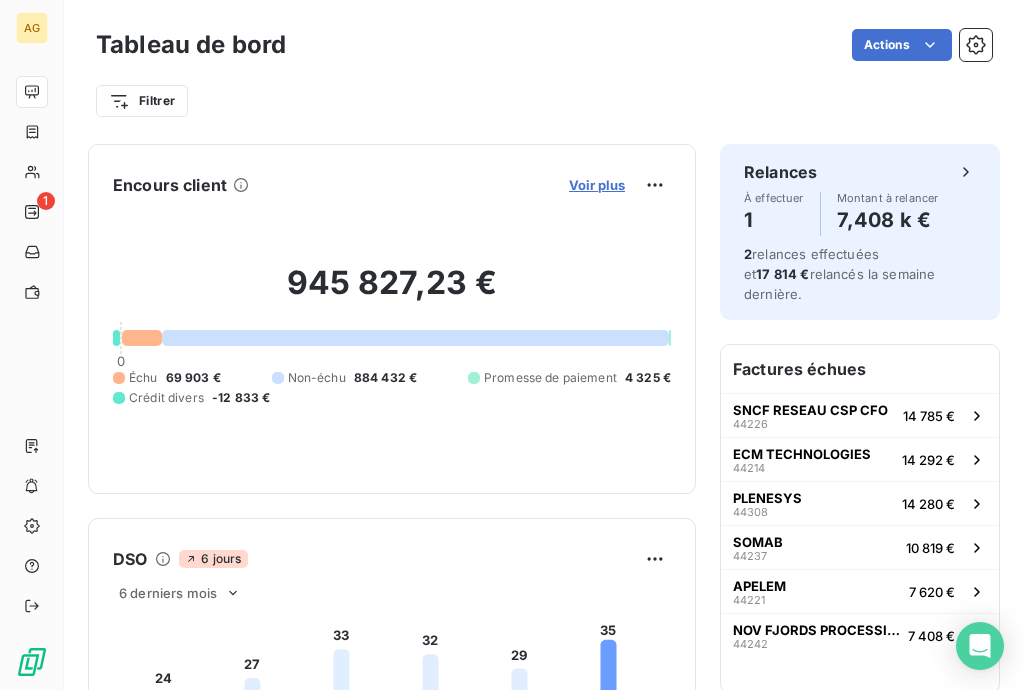 click on "Voir plus" at bounding box center [597, 185] 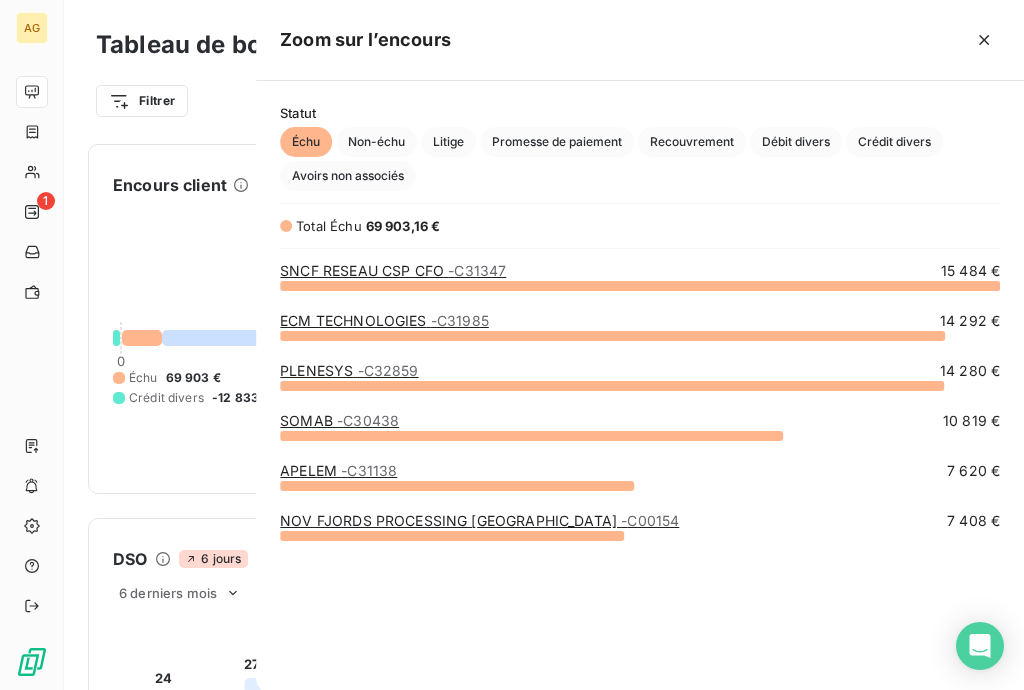 scroll, scrollTop: 12, scrollLeft: 12, axis: both 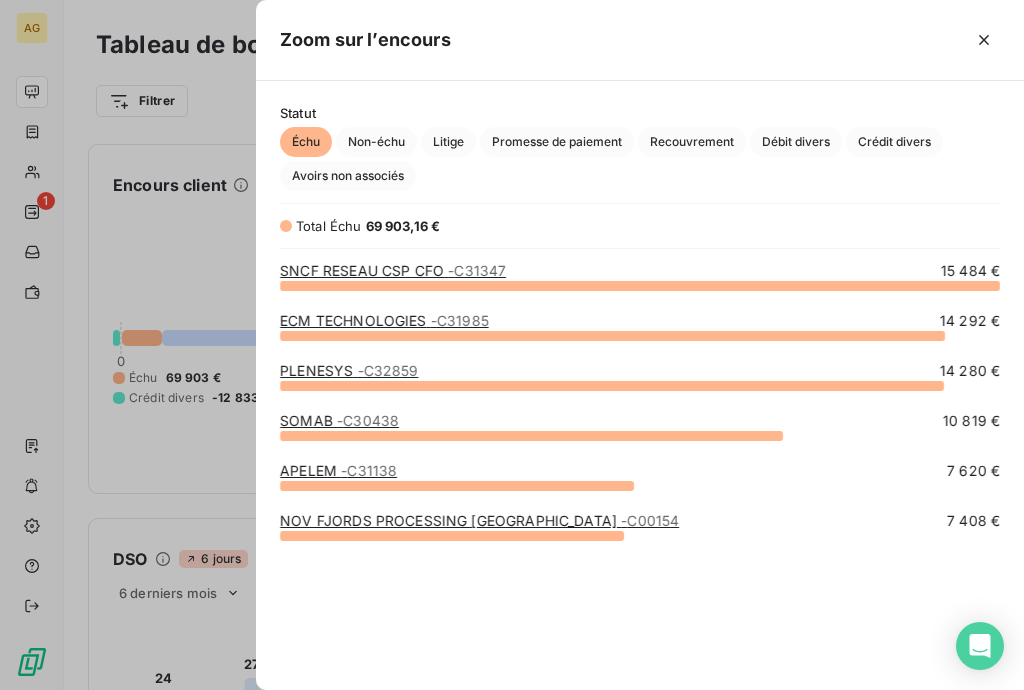 click on "ECM TECHNOLOGIES   -  C31985" at bounding box center [384, 321] 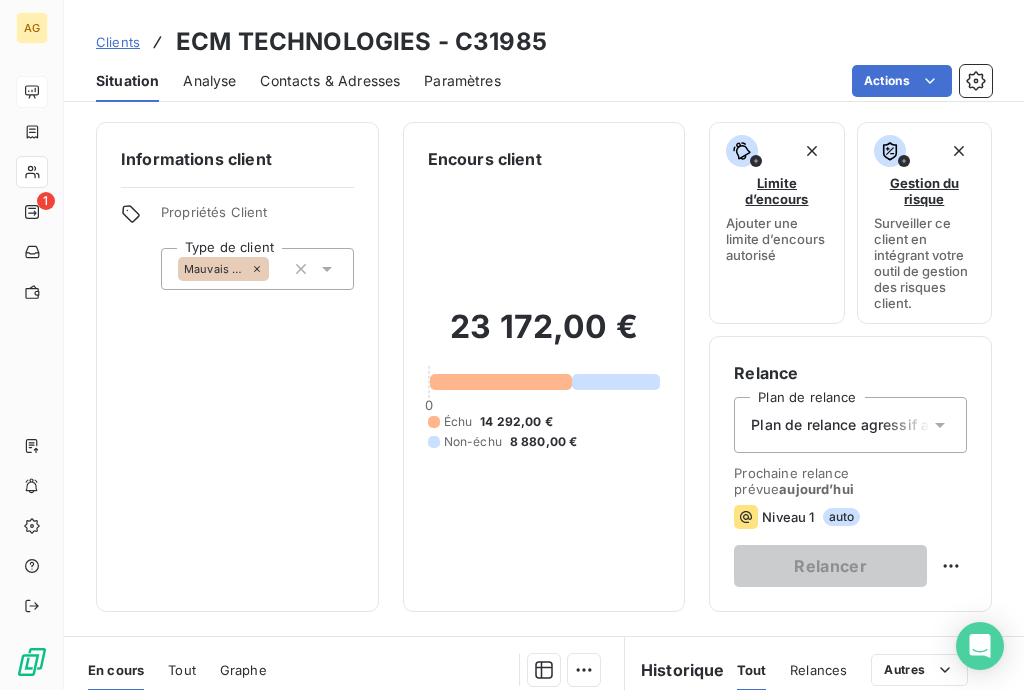 click on "Clients" at bounding box center [118, 42] 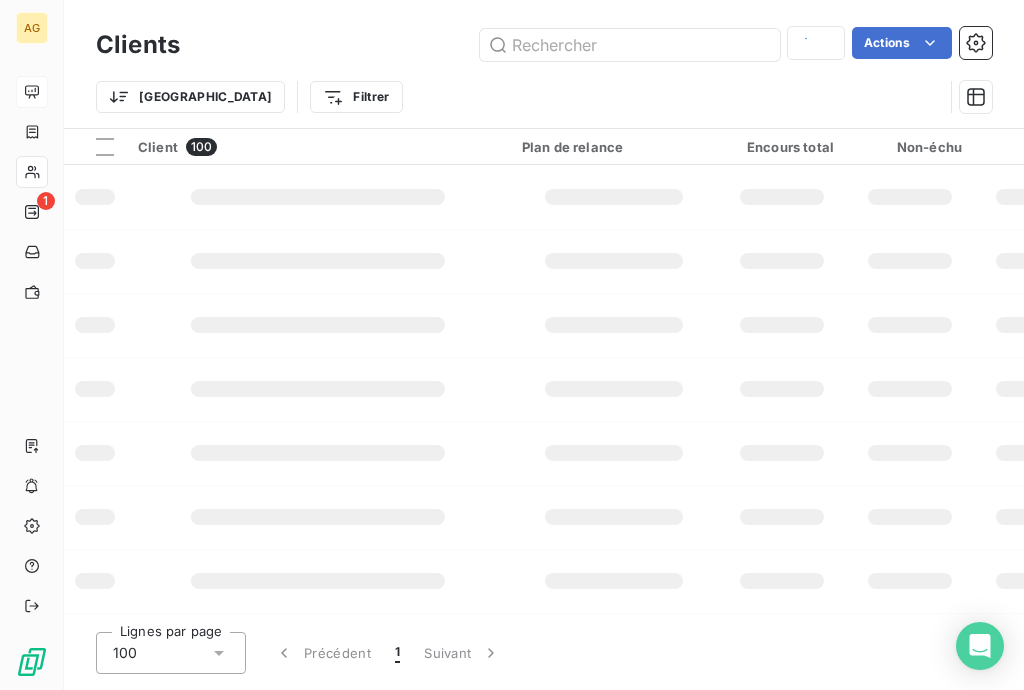 type on "est" 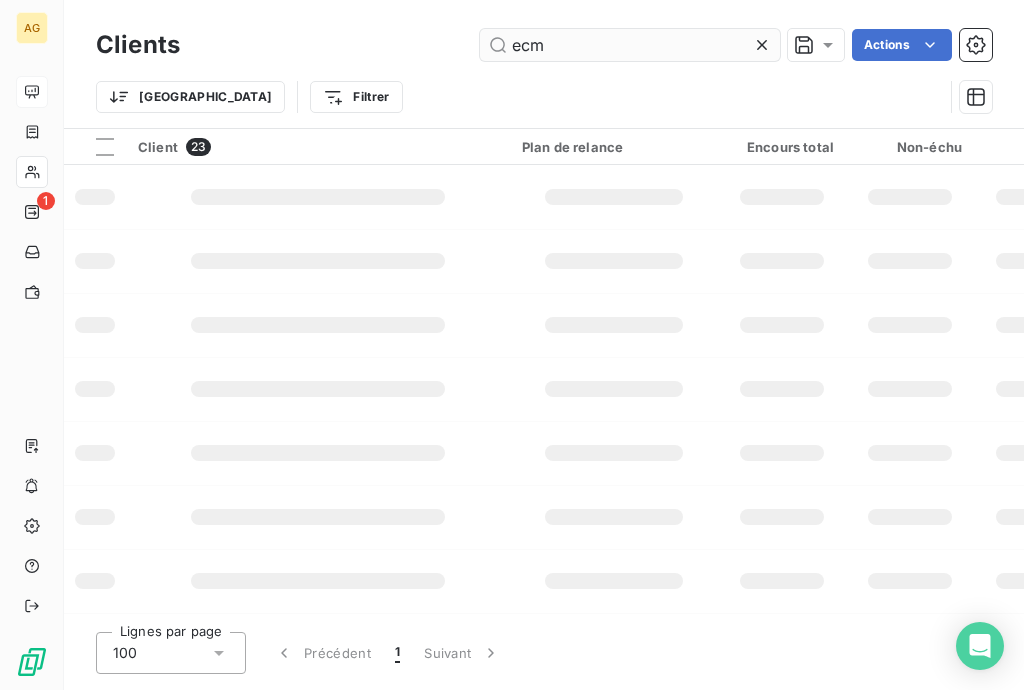 type on "ecm" 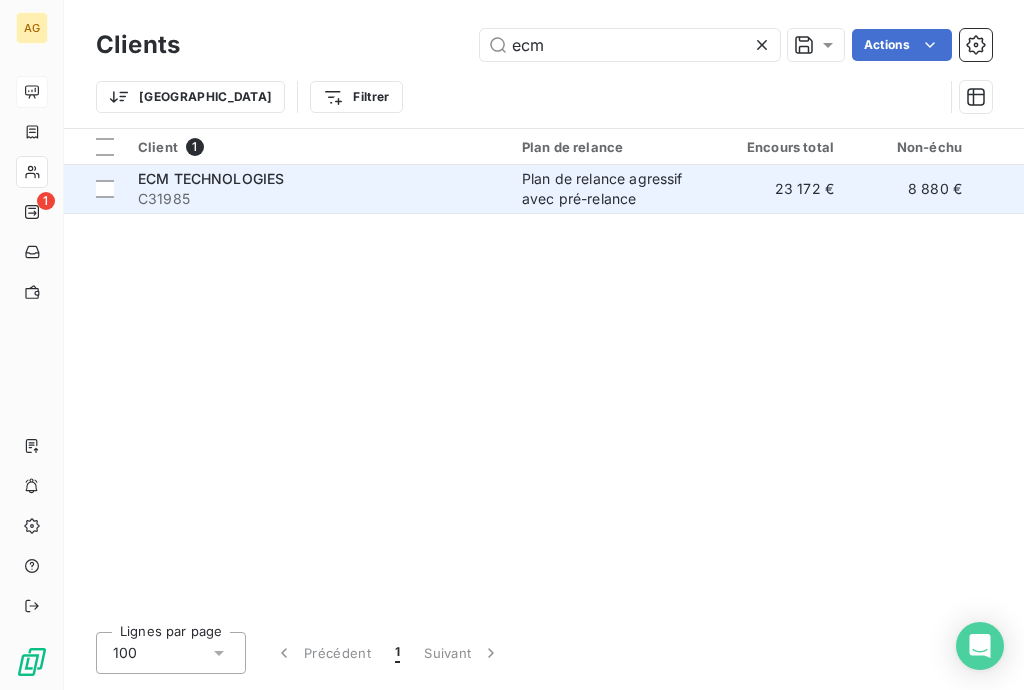 click on "Plan de relance agressif avec pré-relance" at bounding box center [614, 189] 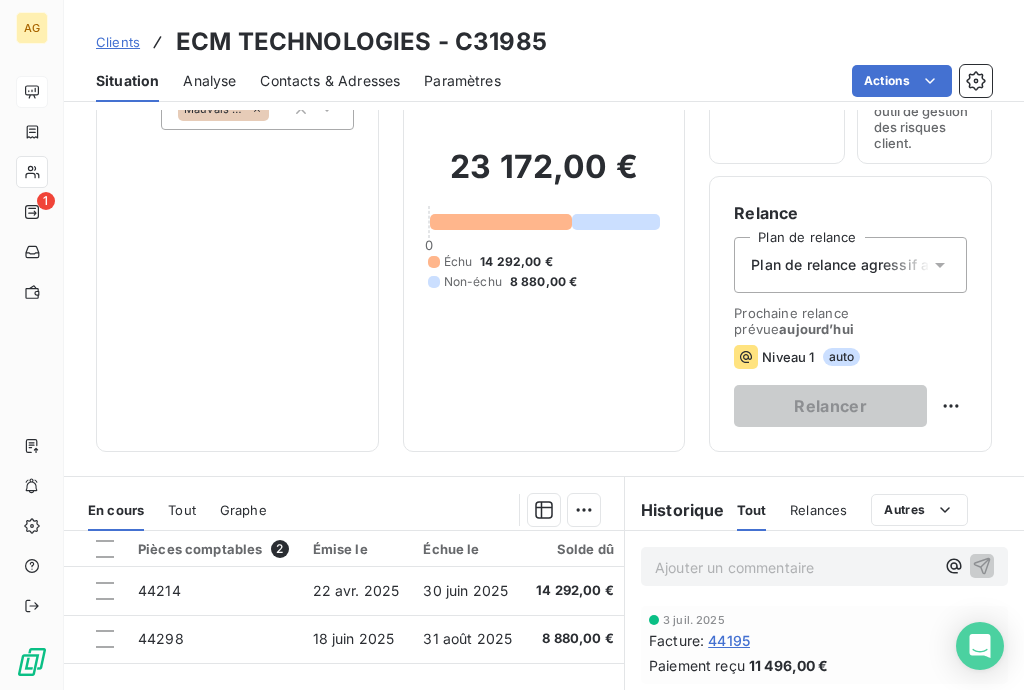 scroll, scrollTop: 240, scrollLeft: 0, axis: vertical 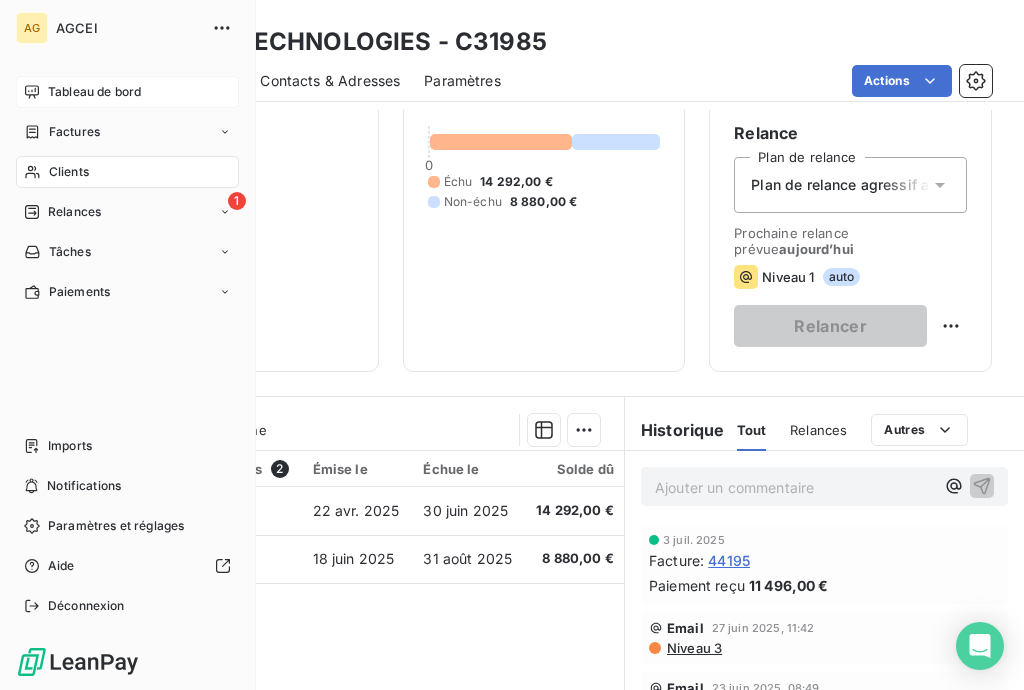 click on "Tableau de bord" at bounding box center [94, 92] 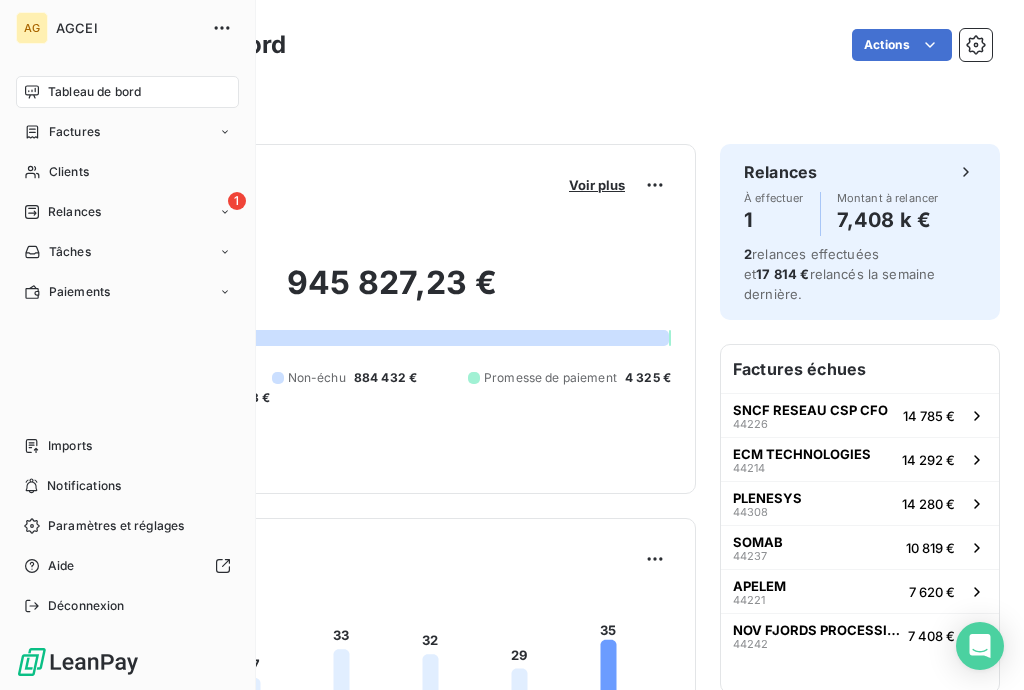 click on "Tableau de bord" at bounding box center [94, 92] 